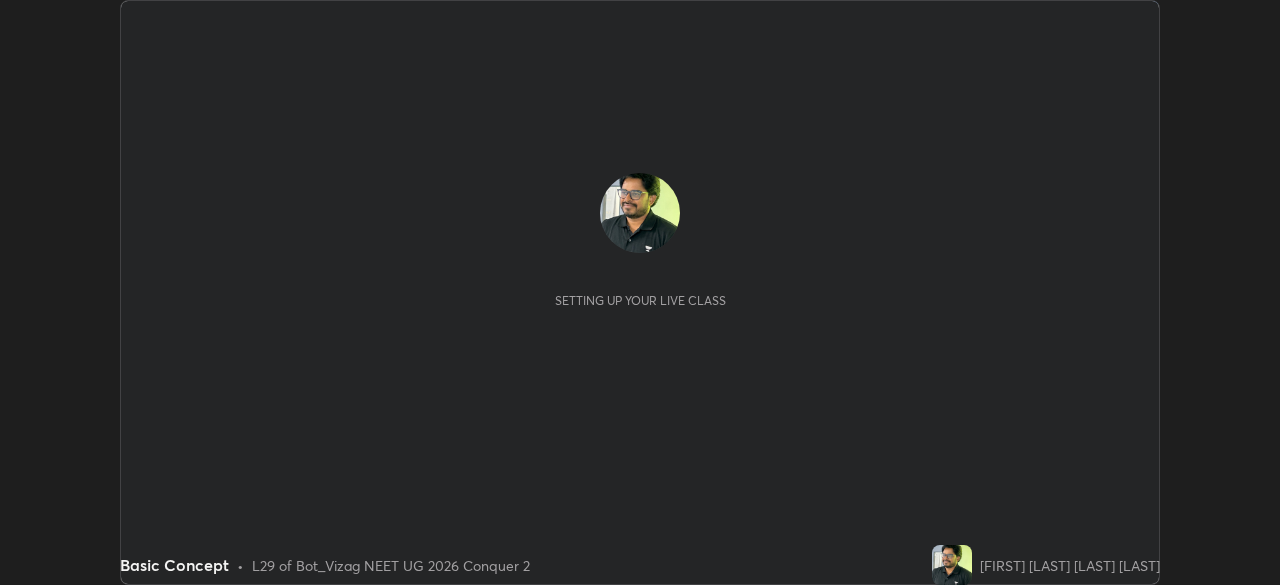 scroll, scrollTop: 0, scrollLeft: 0, axis: both 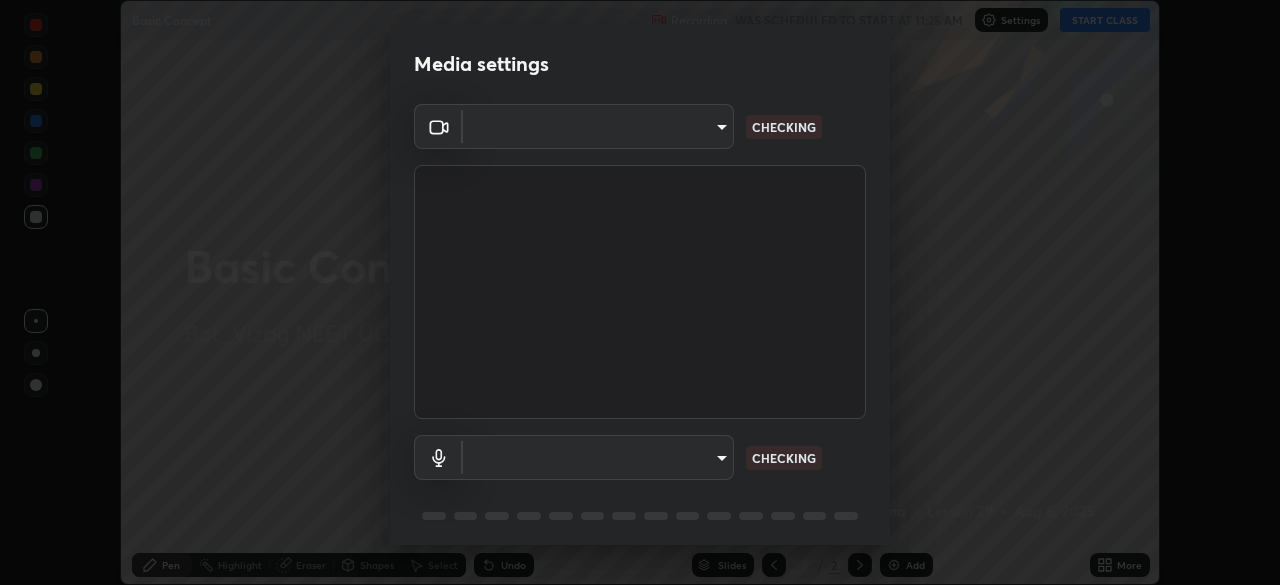 type on "e22b31622504561304a1b81eff57d23c6261876020de6d080eb4e3537e1d0af1" 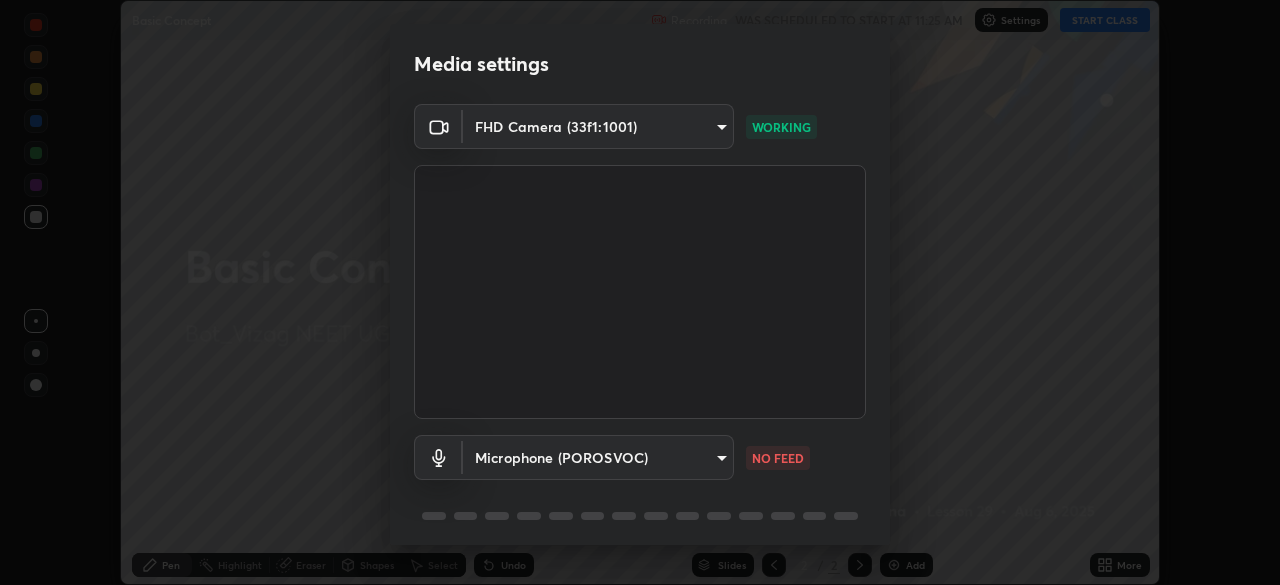 click on "Erase all Basic Concept Recording WAS SCHEDULED TO START AT  11:25 AM Settings START CLASS Setting up your live class Basic Concept • L29 of Bot_Vizag NEET UG 2026 Conquer 2 [FIRST] [LAST] [LAST] Pen Highlight Eraser Shapes Select Undo Slides 2 / 2 Add More No doubts shared Encourage your learners to ask a doubt for better clarity Report an issue Reason for reporting Buffering Chat not working Audio - Video sync issue Educator video quality low ​ Attach an image Report Media settings FHD Camera (33f1:1001) e22b31622504561304a1b81eff57d23c6261876020de6d080eb4e3537e1d0af1 WORKING Microphone (POROSVOC) 551c2d2f307b907e34b8dbc6b17afedf0bf3c1cd3f0b85109dcc05a2658a5475 NO FEED 1 / 5 Next" at bounding box center (640, 292) 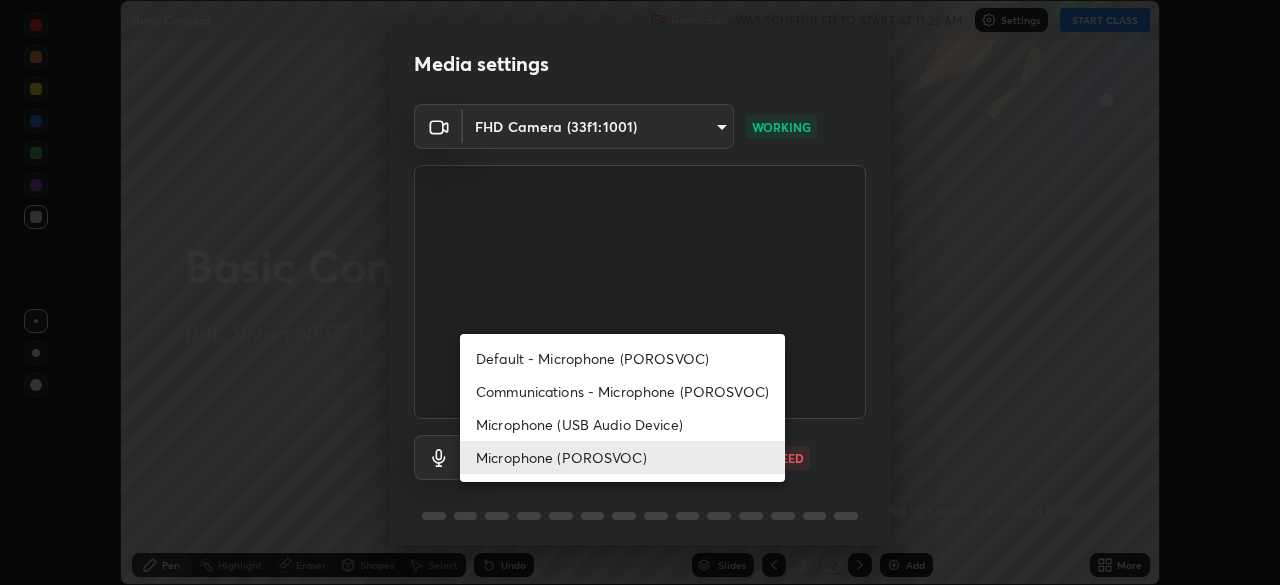 click on "Default - Microphone (POROSVOC)" at bounding box center (622, 358) 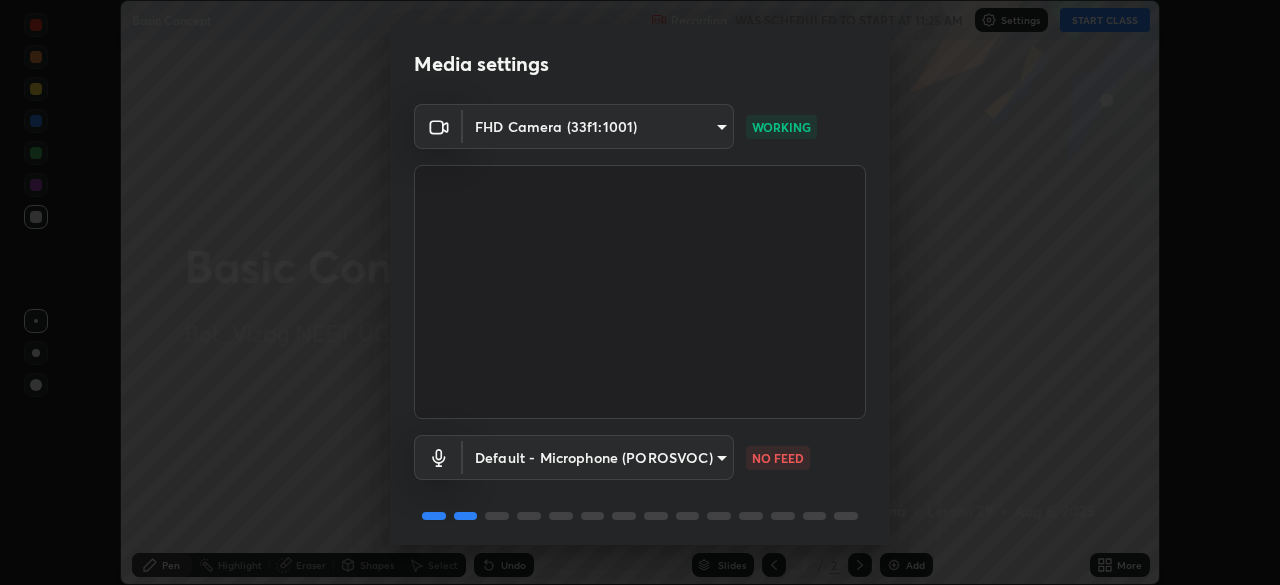 click on "Erase all Basic Concept Recording WAS SCHEDULED TO START AT  11:25 AM Settings START CLASS Setting up your live class Basic Concept • L29 of Bot_Vizag NEET UG 2026 Conquer 2 [FIRST] [LAST] [LAST] Pen Highlight Eraser Shapes Select Undo Slides 2 / 2 Add More No doubts shared Encourage your learners to ask a doubt for better clarity Report an issue Reason for reporting Buffering Chat not working Audio - Video sync issue Educator video quality low ​ Attach an image Report Media settings FHD Camera (33f1:1001) e22b31622504561304a1b81eff57d23c6261876020de6d080eb4e3537e1d0af1 WORKING Default - Microphone (POROSVOC) default NO FEED 1 / 5 Next" at bounding box center (640, 292) 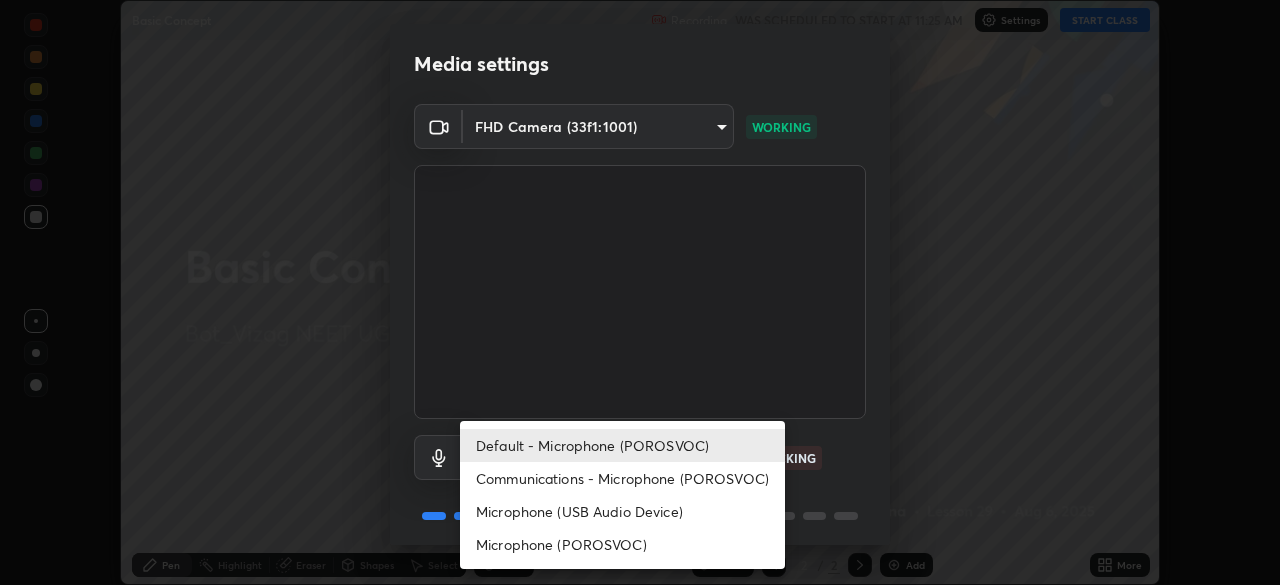 click on "Microphone (POROSVOC)" at bounding box center [622, 544] 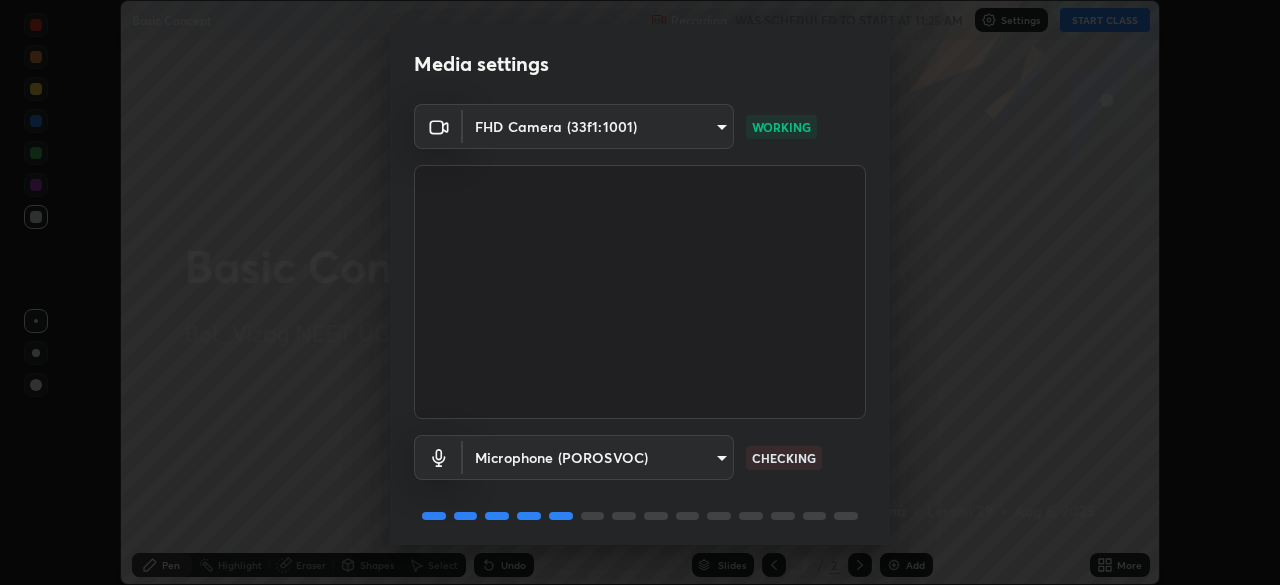 type on "551c2d2f307b907e34b8dbc6b17afedf0bf3c1cd3f0b85109dcc05a2658a5475" 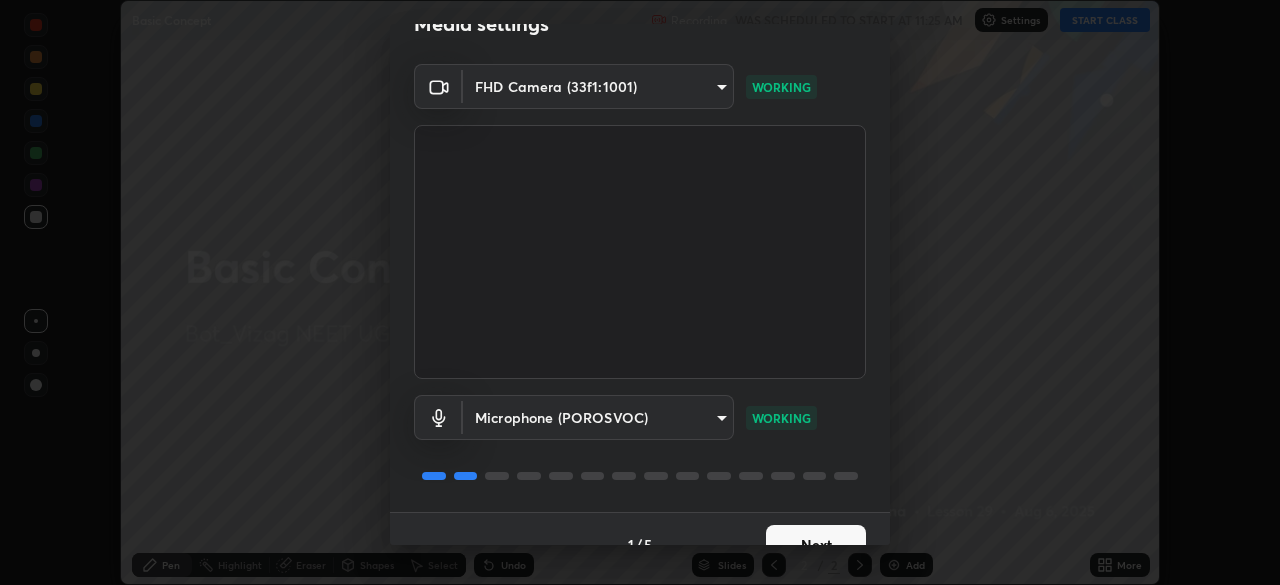 scroll, scrollTop: 71, scrollLeft: 0, axis: vertical 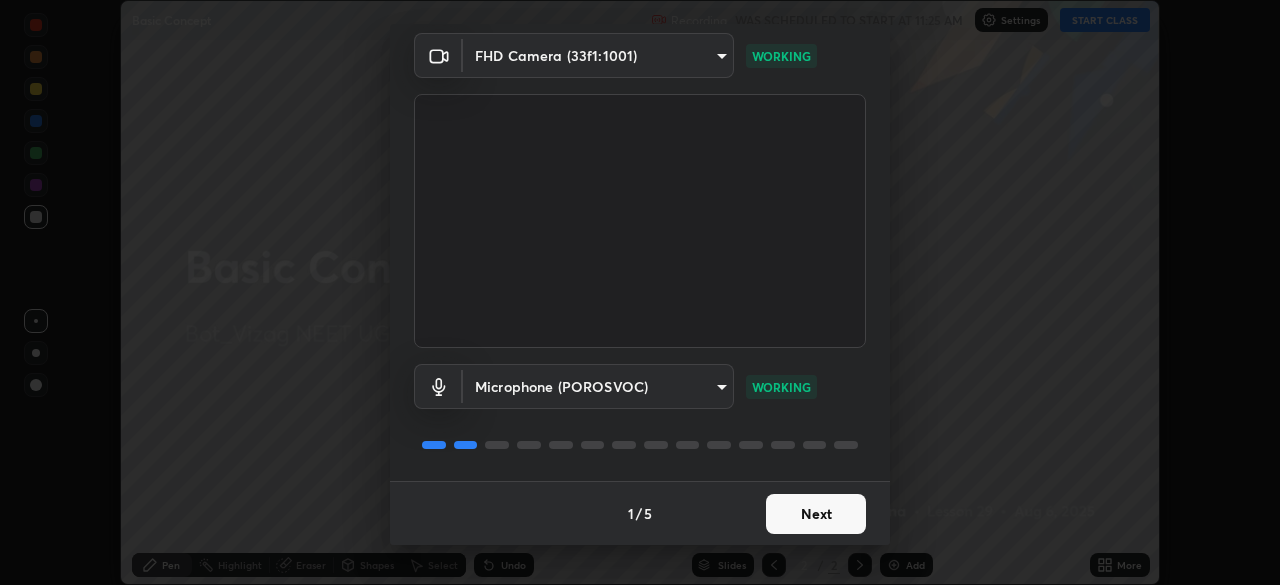 click on "Next" at bounding box center (816, 514) 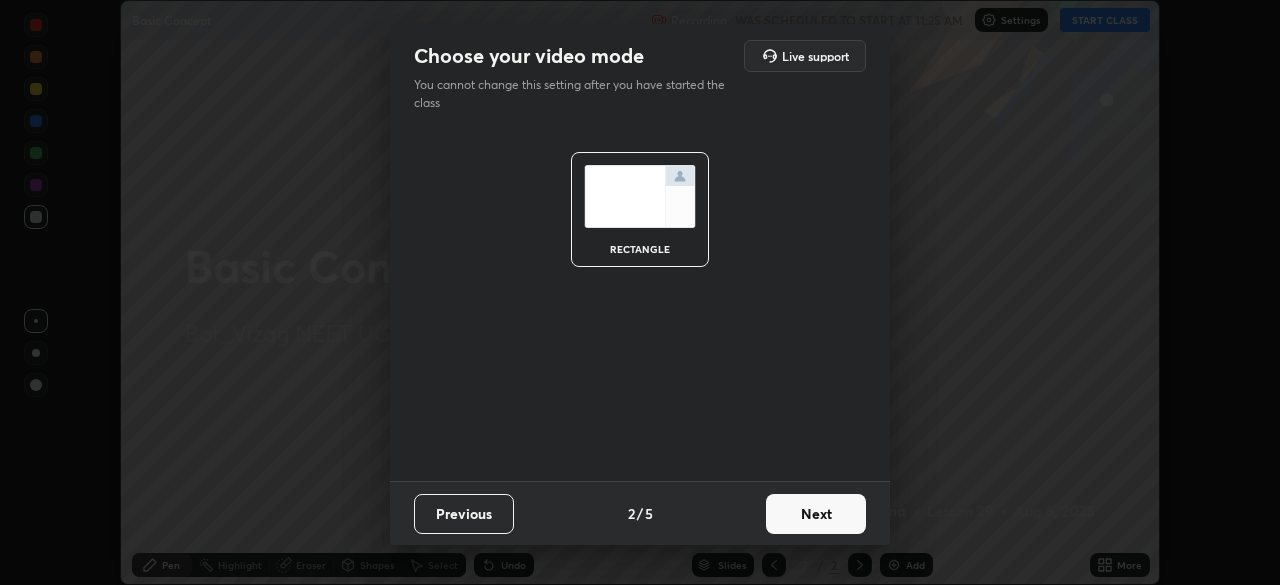 scroll, scrollTop: 0, scrollLeft: 0, axis: both 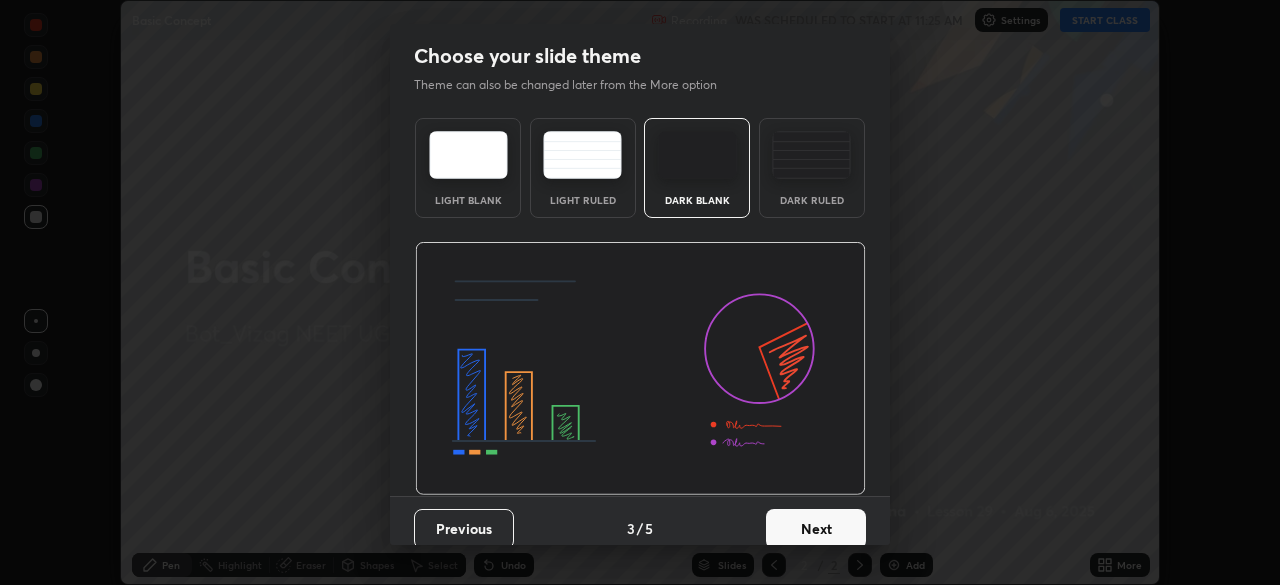click on "Next" at bounding box center (816, 529) 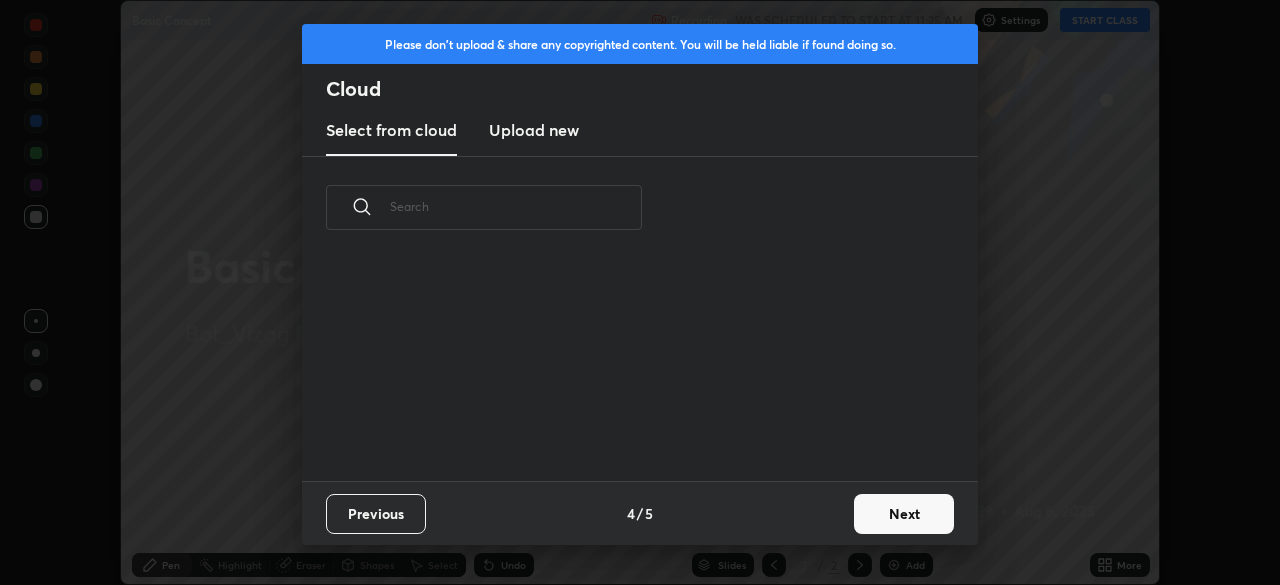 scroll, scrollTop: 222, scrollLeft: 642, axis: both 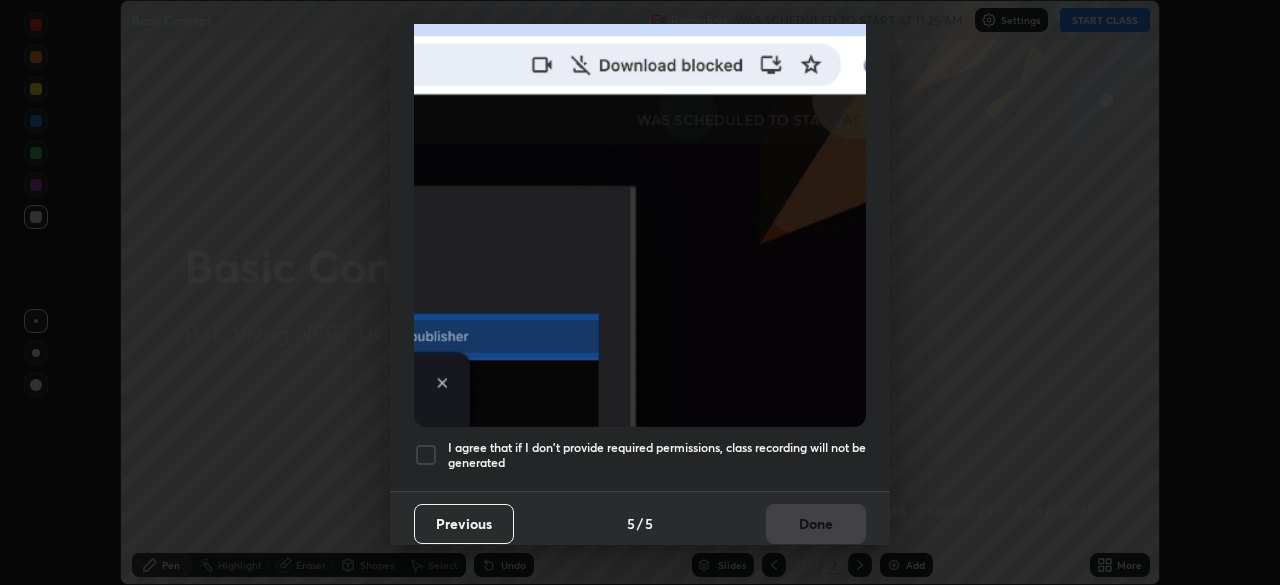 click at bounding box center (426, 455) 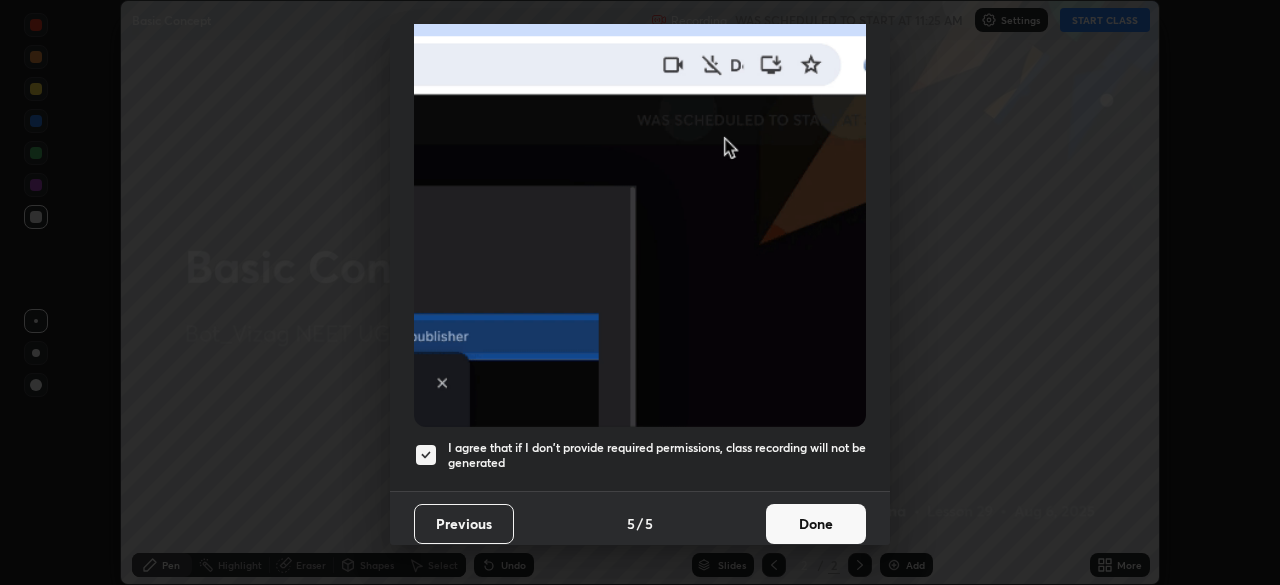 click on "Done" at bounding box center (816, 524) 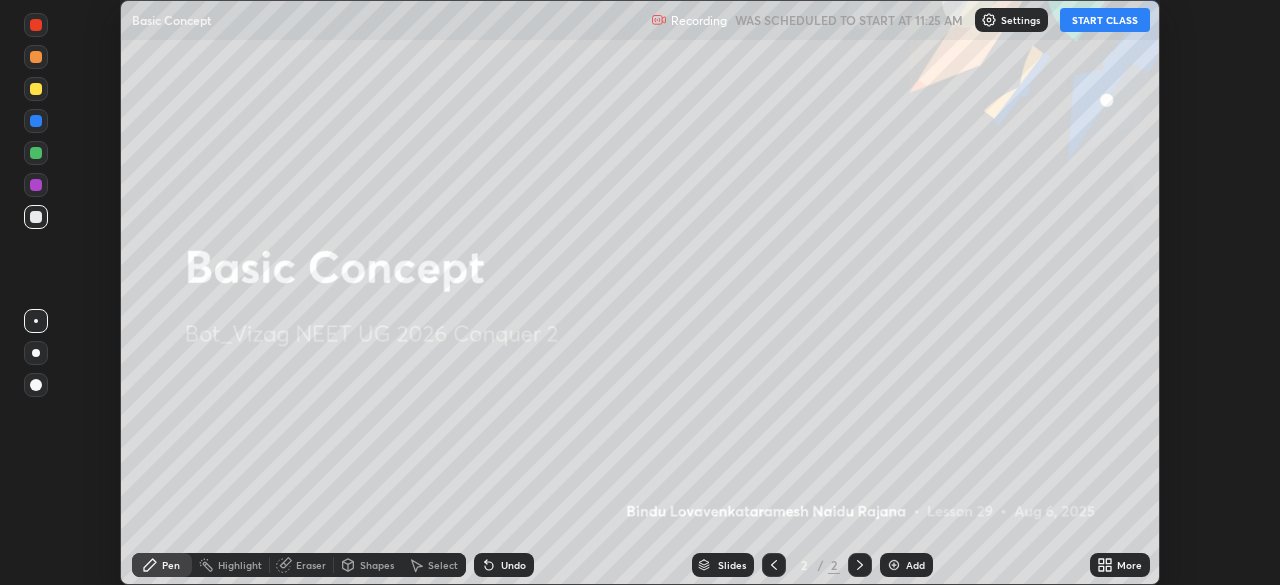 click on "START CLASS" at bounding box center (1105, 20) 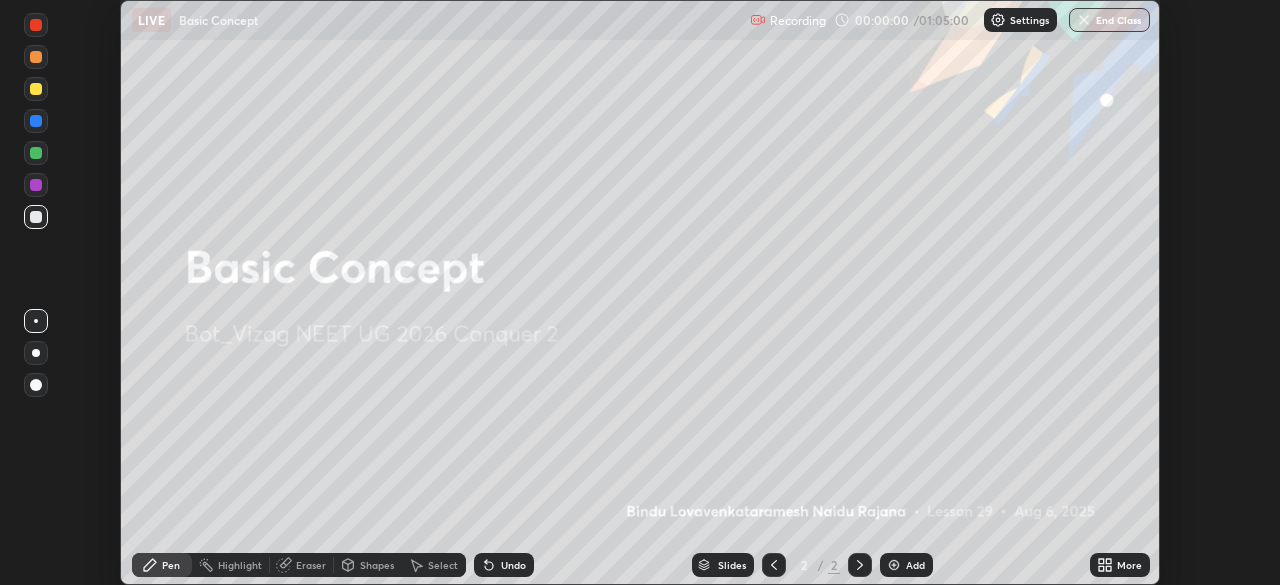 click 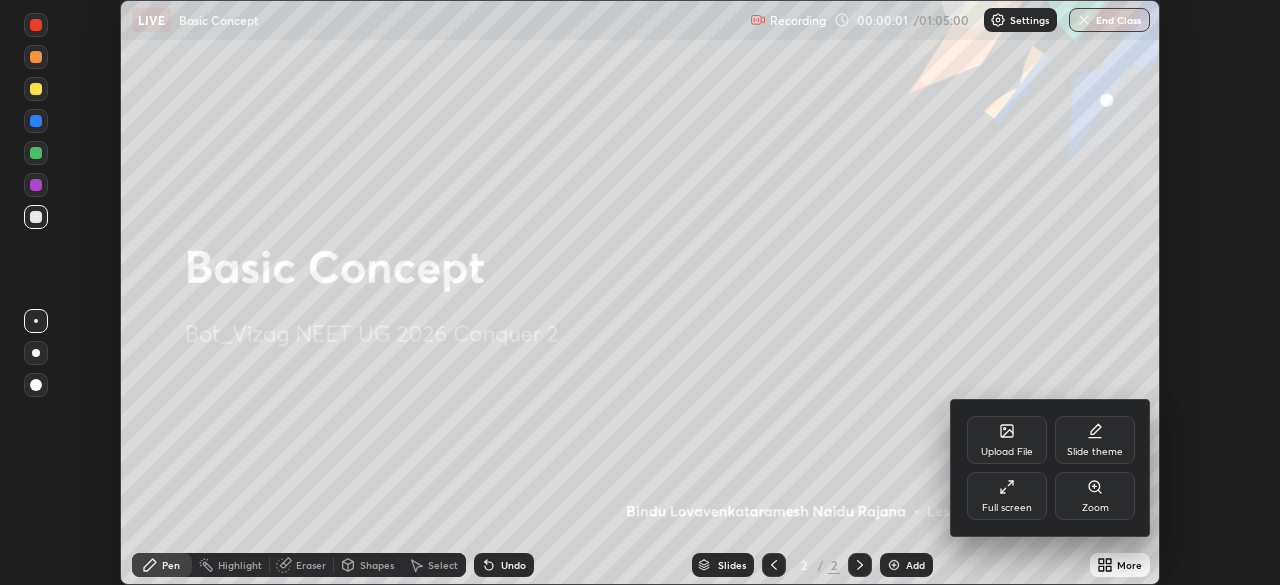 click on "Full screen" at bounding box center (1007, 496) 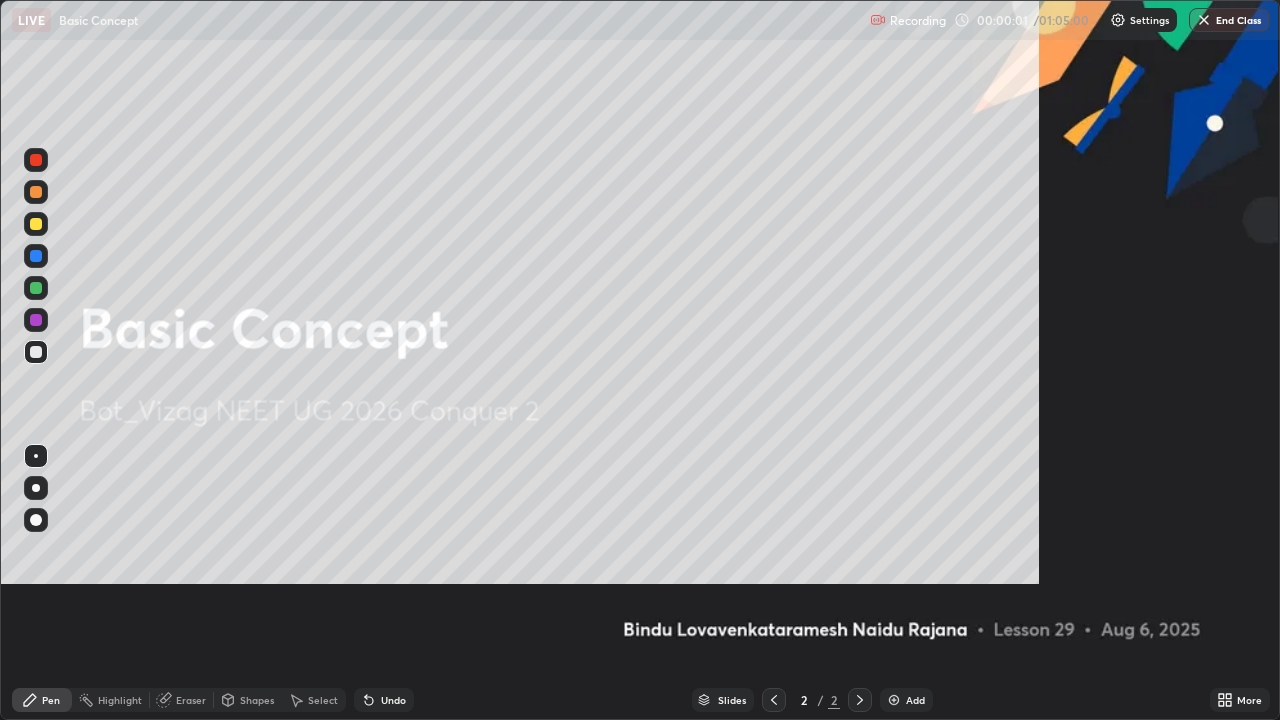 scroll, scrollTop: 99280, scrollLeft: 98720, axis: both 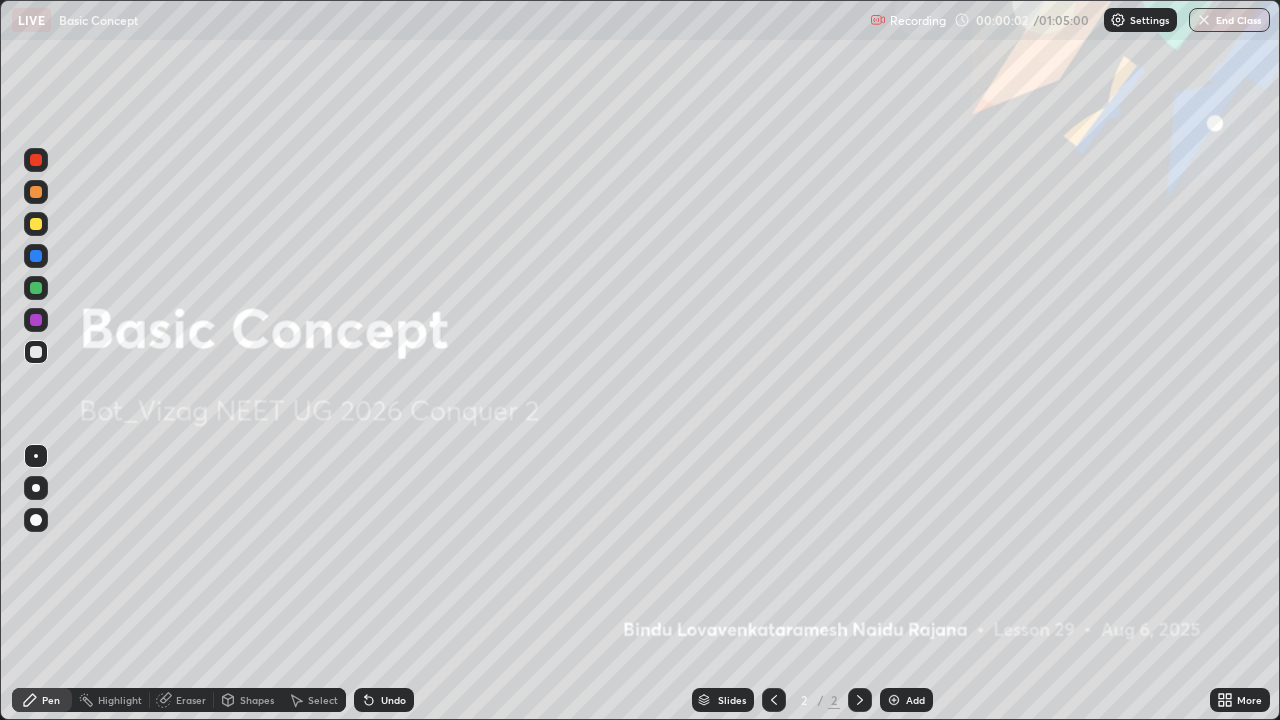 click at bounding box center [894, 700] 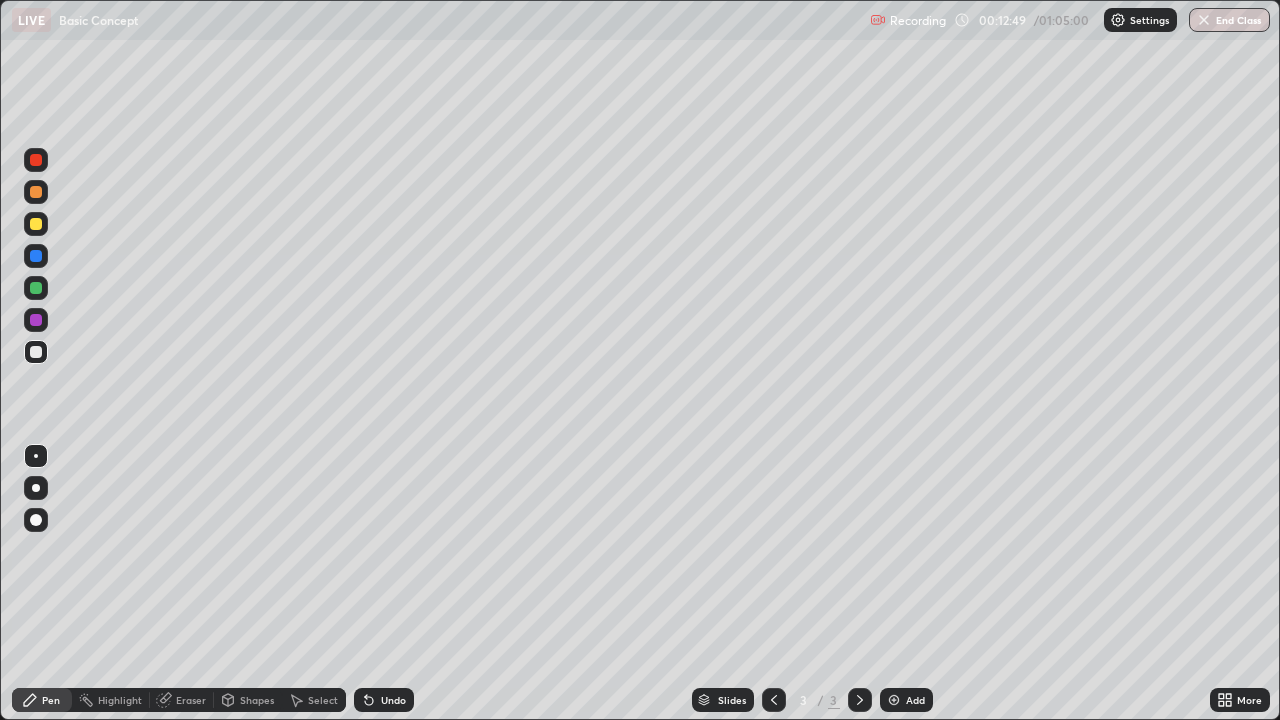 click at bounding box center (36, 488) 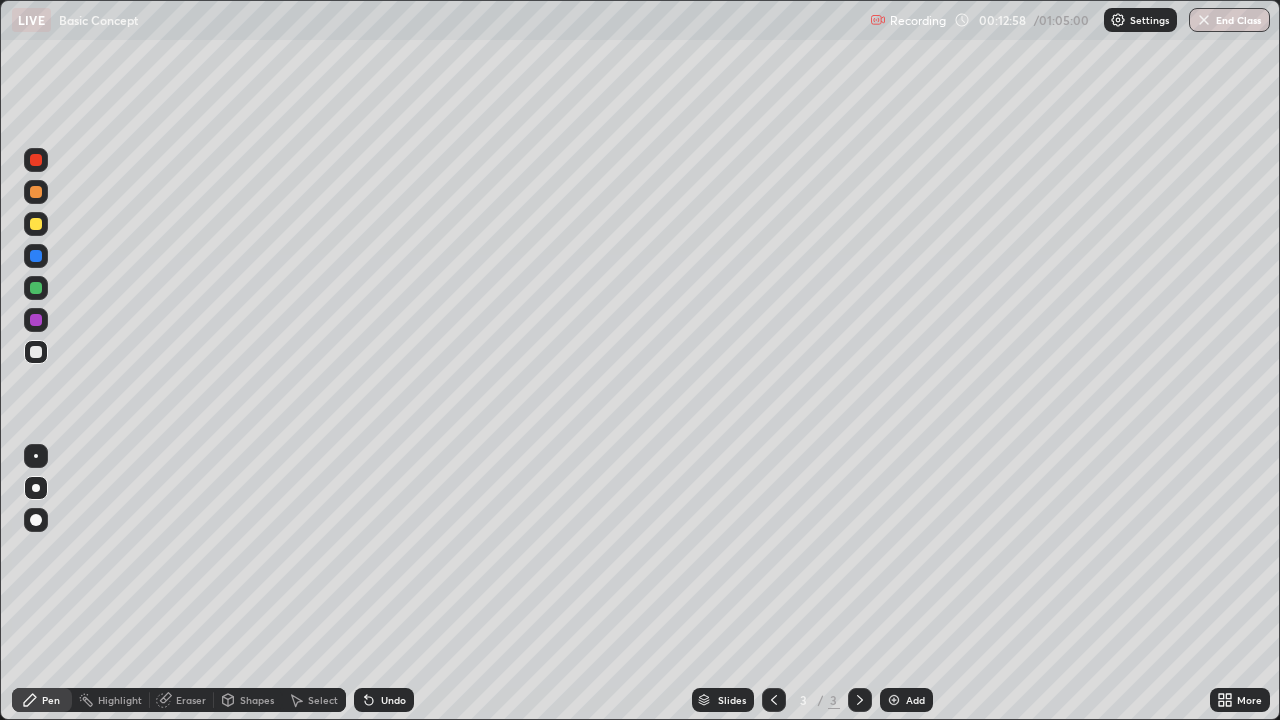 click at bounding box center (36, 192) 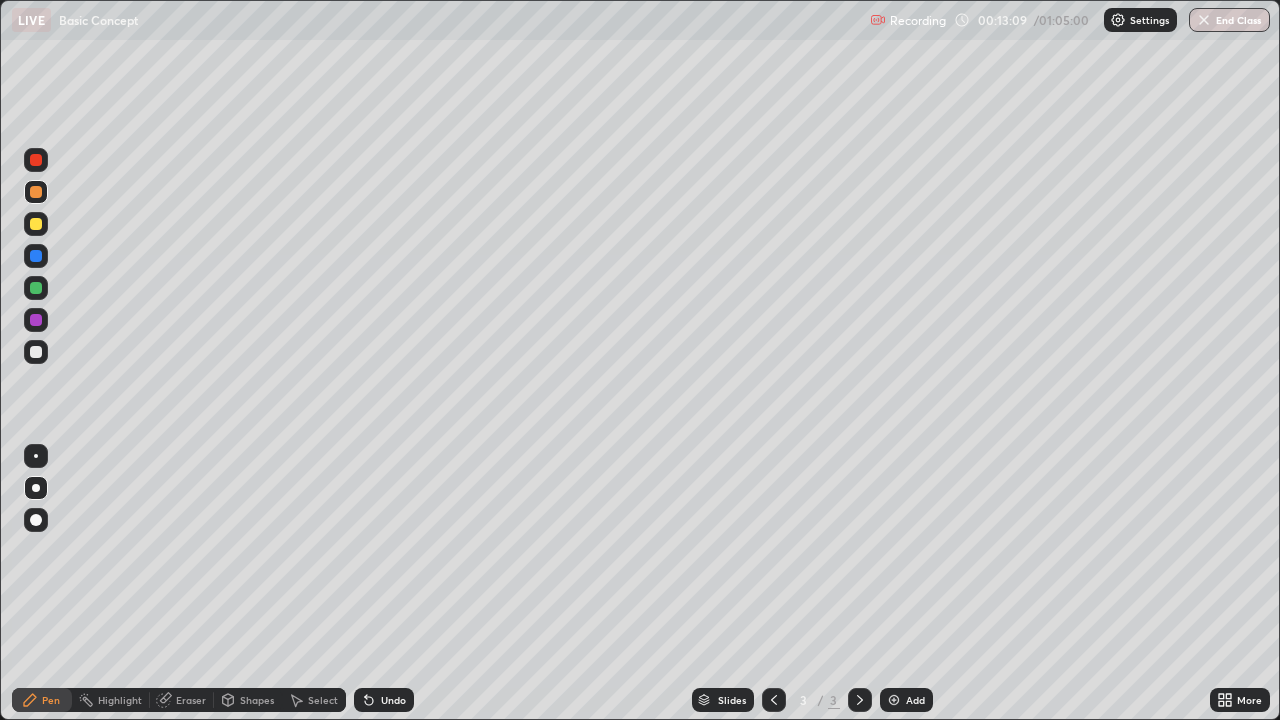 click at bounding box center (36, 224) 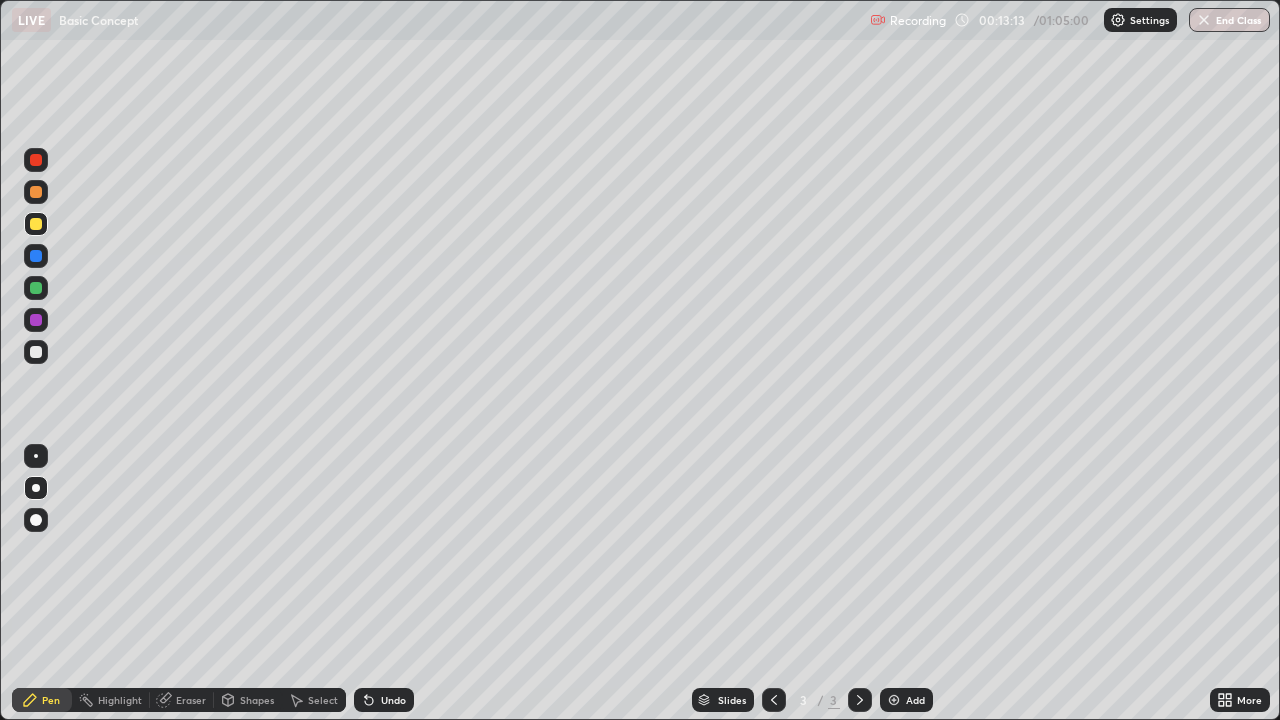 click at bounding box center (36, 160) 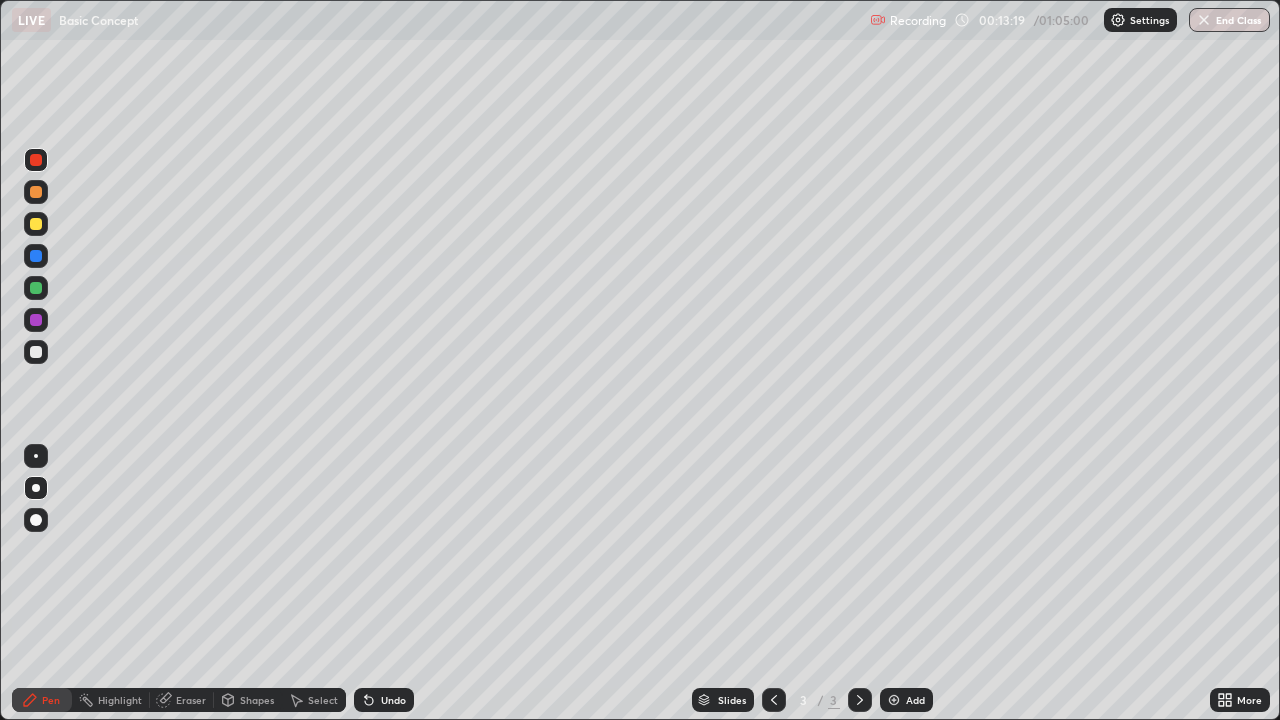 click at bounding box center (36, 224) 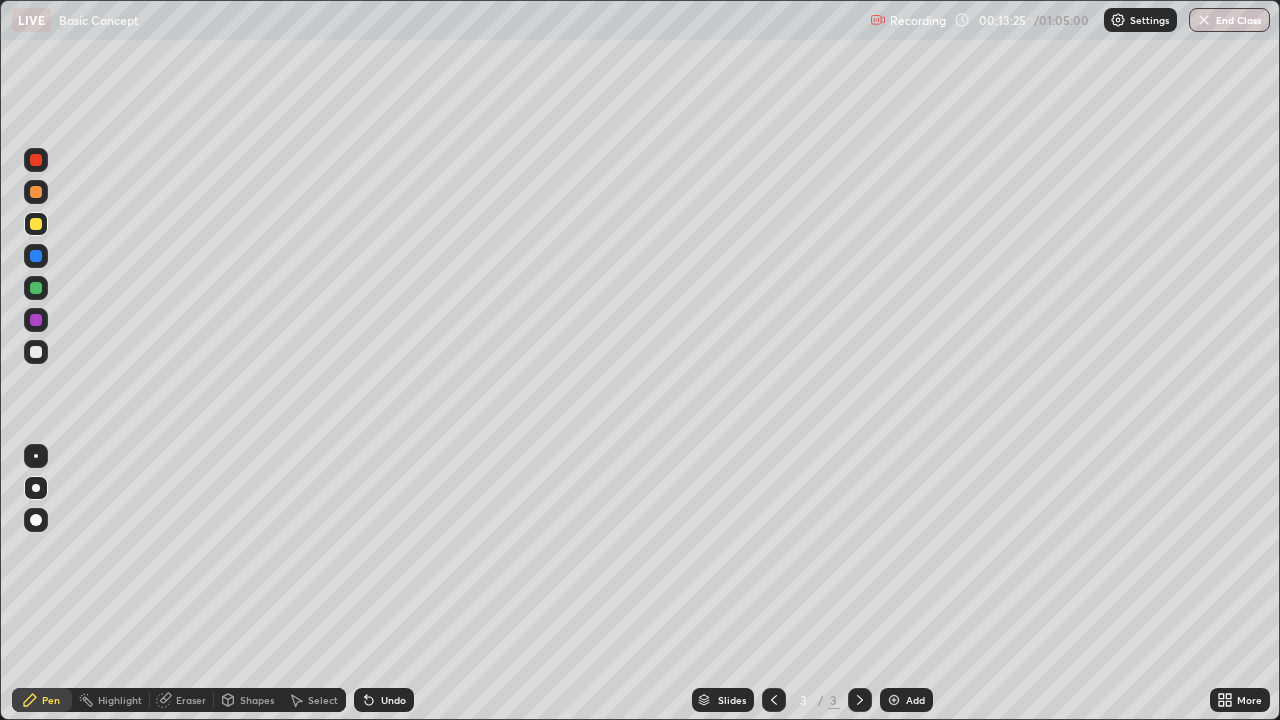 click at bounding box center [36, 320] 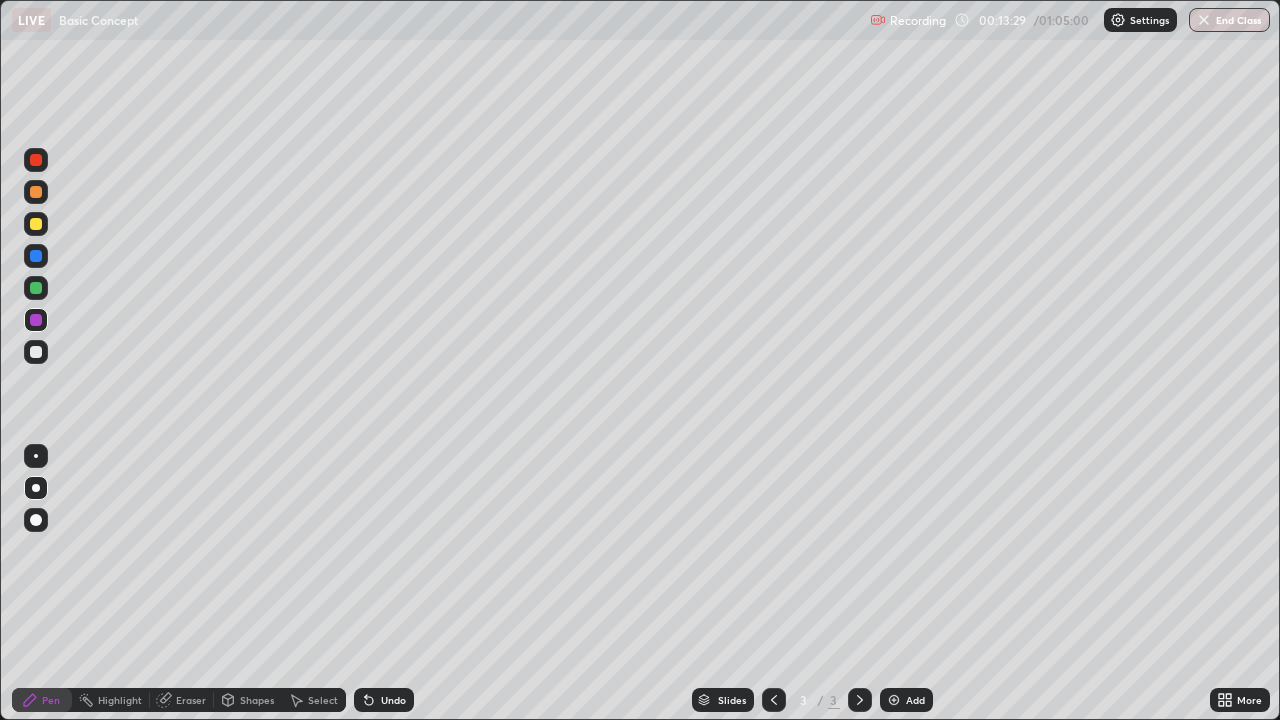 click at bounding box center (36, 352) 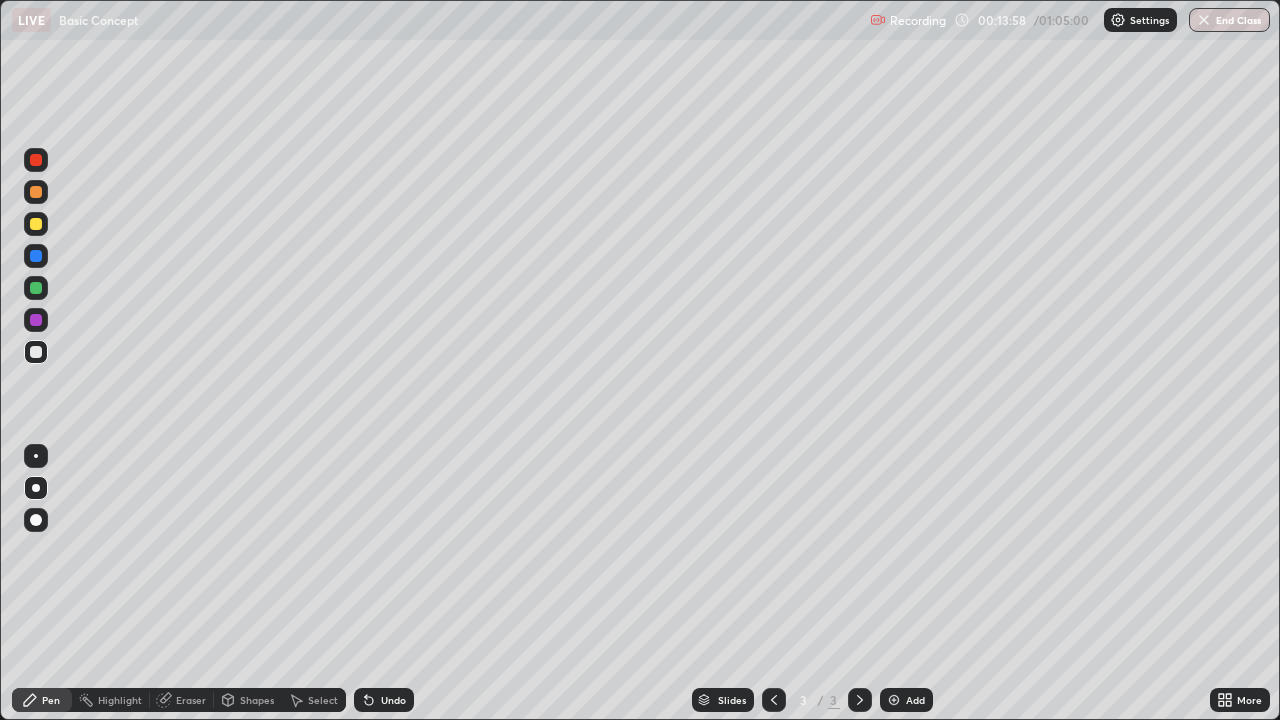 click at bounding box center [36, 224] 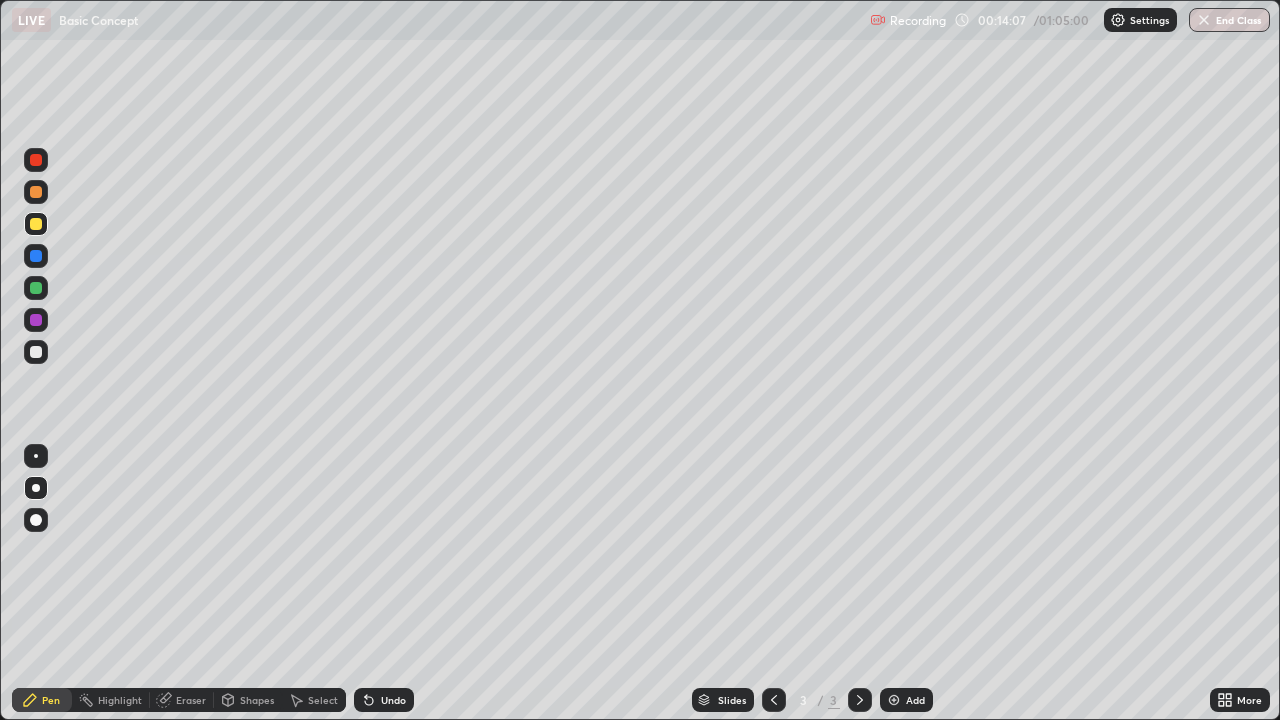 click at bounding box center (36, 192) 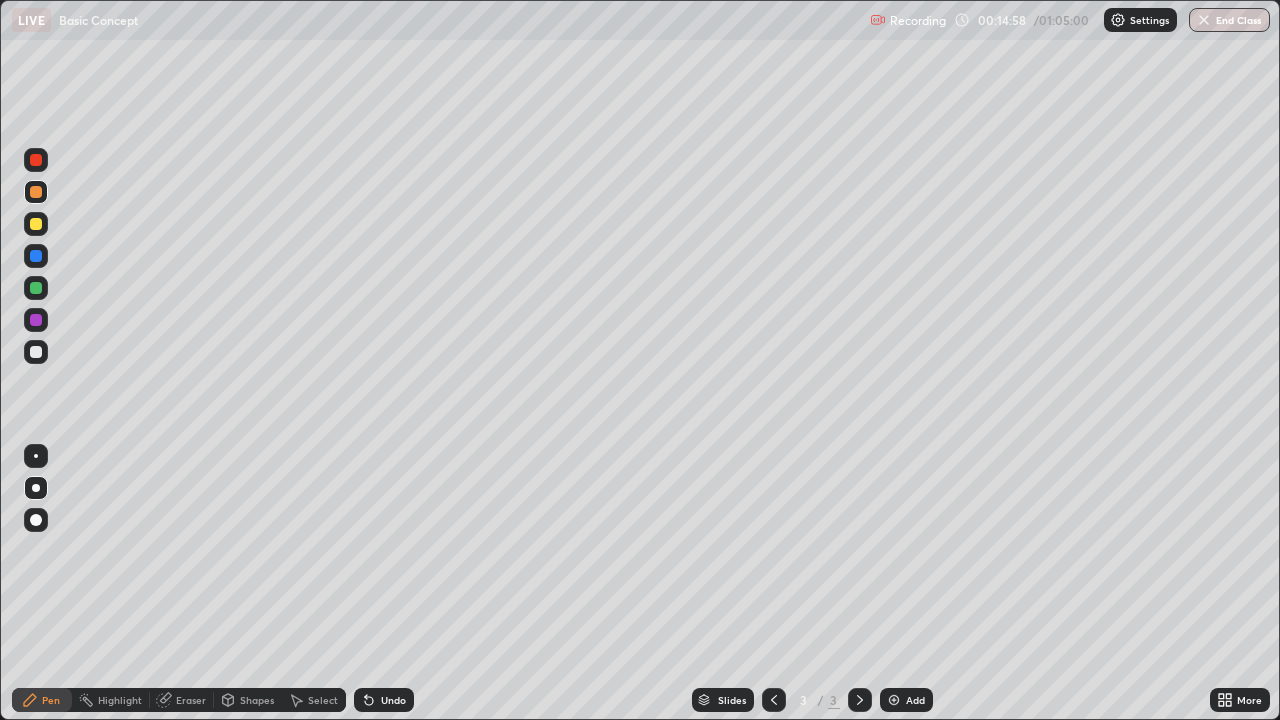 click at bounding box center (36, 256) 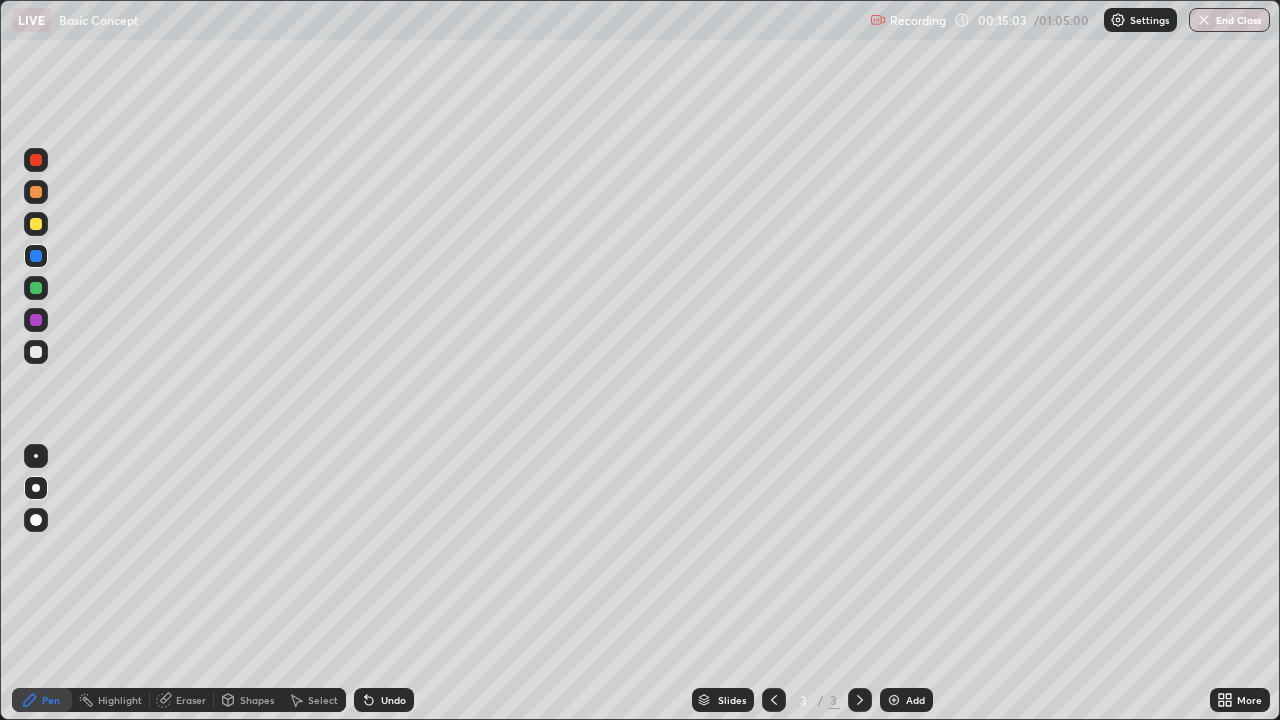 click at bounding box center [36, 320] 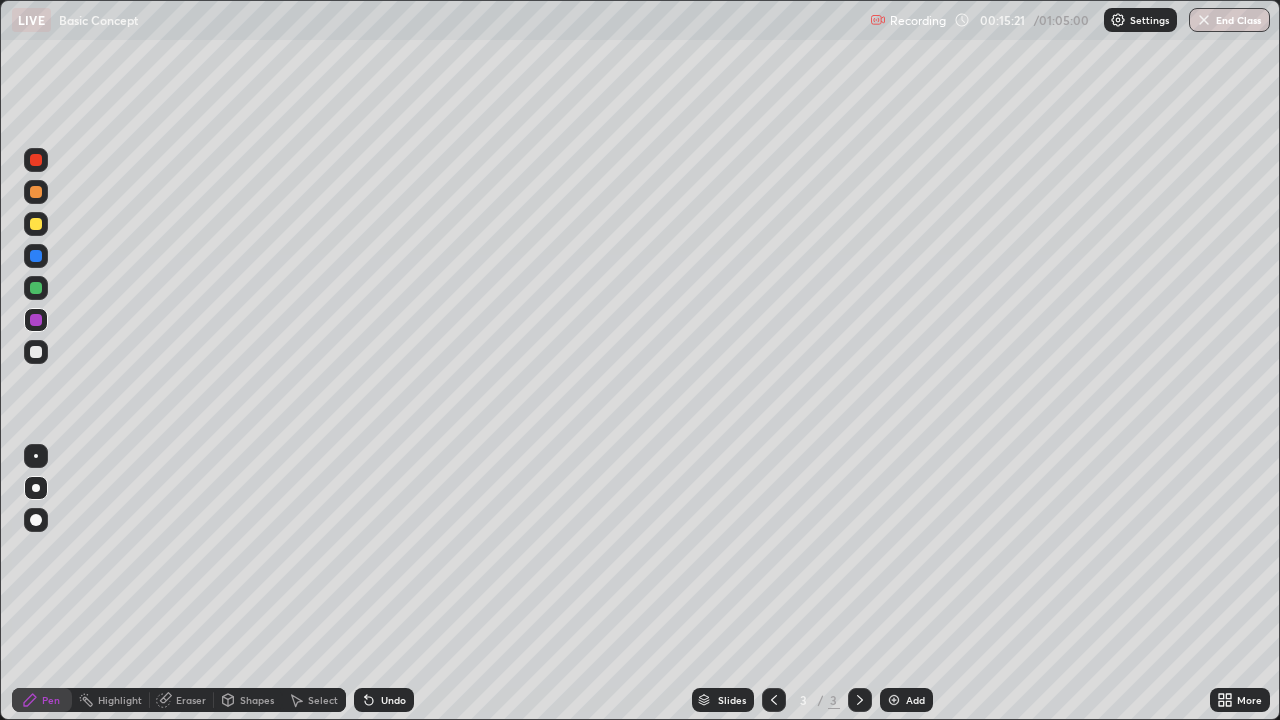 click at bounding box center (36, 352) 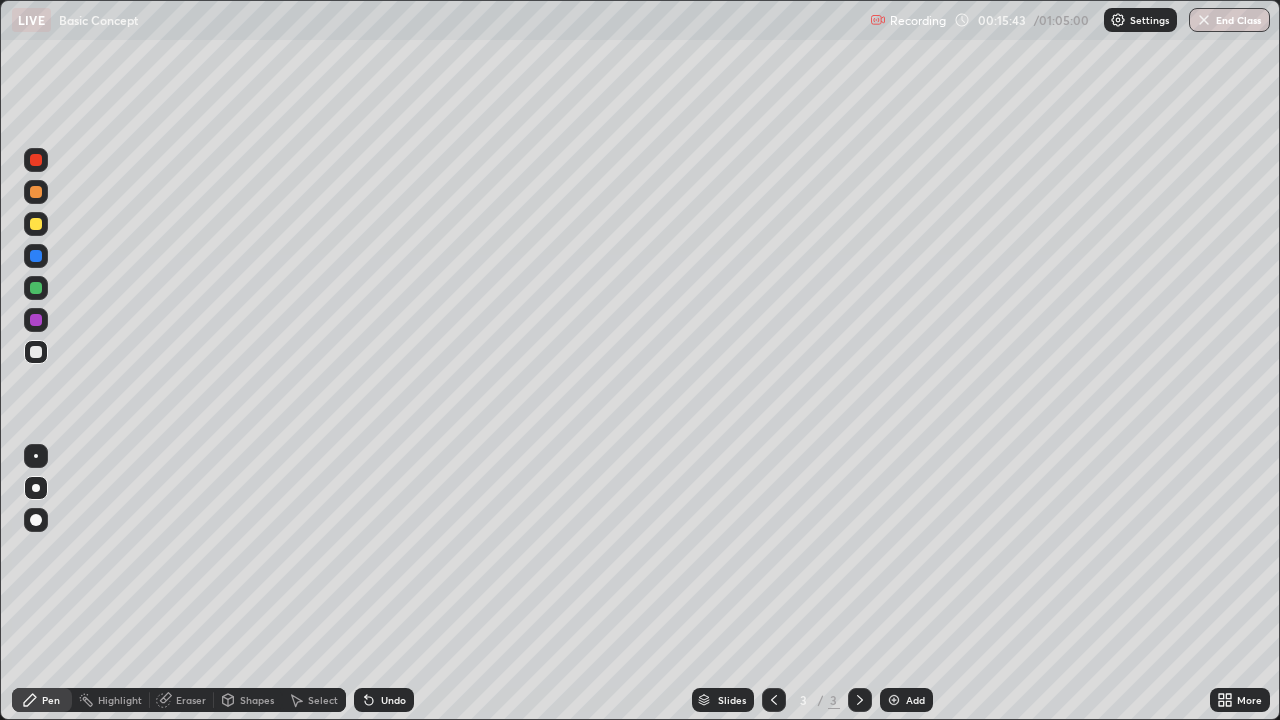 click at bounding box center (36, 224) 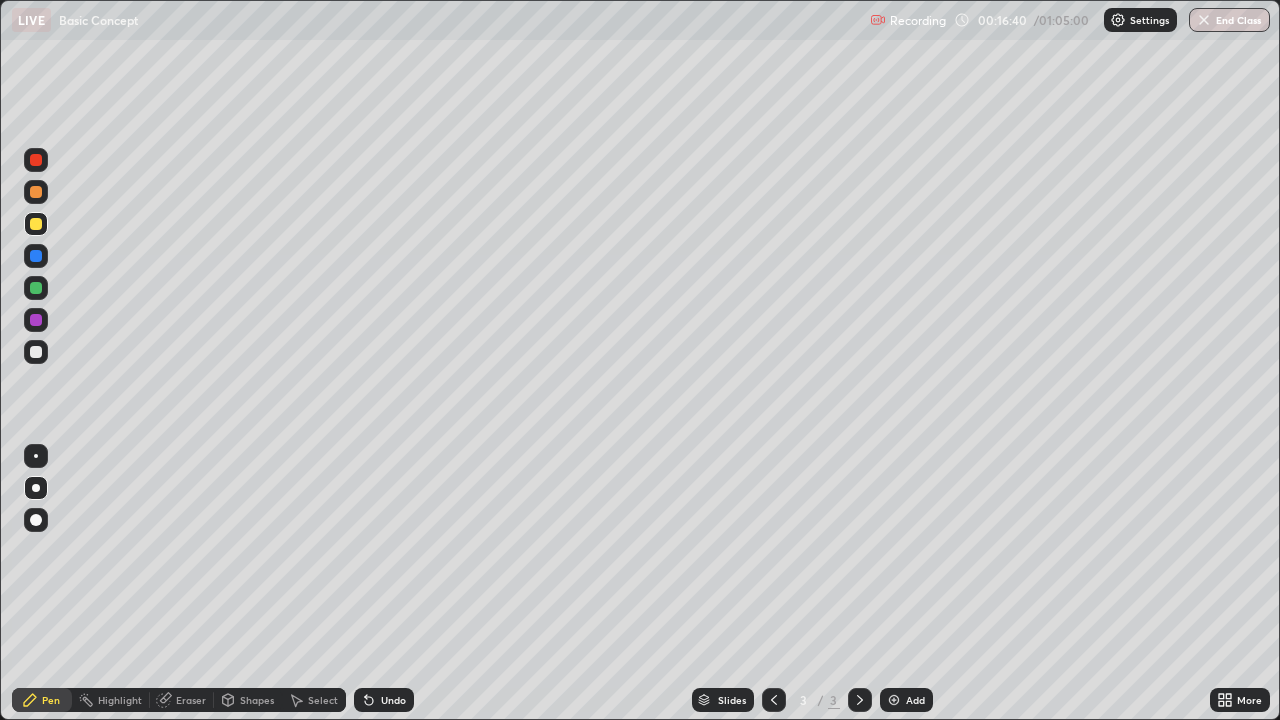 click at bounding box center [36, 320] 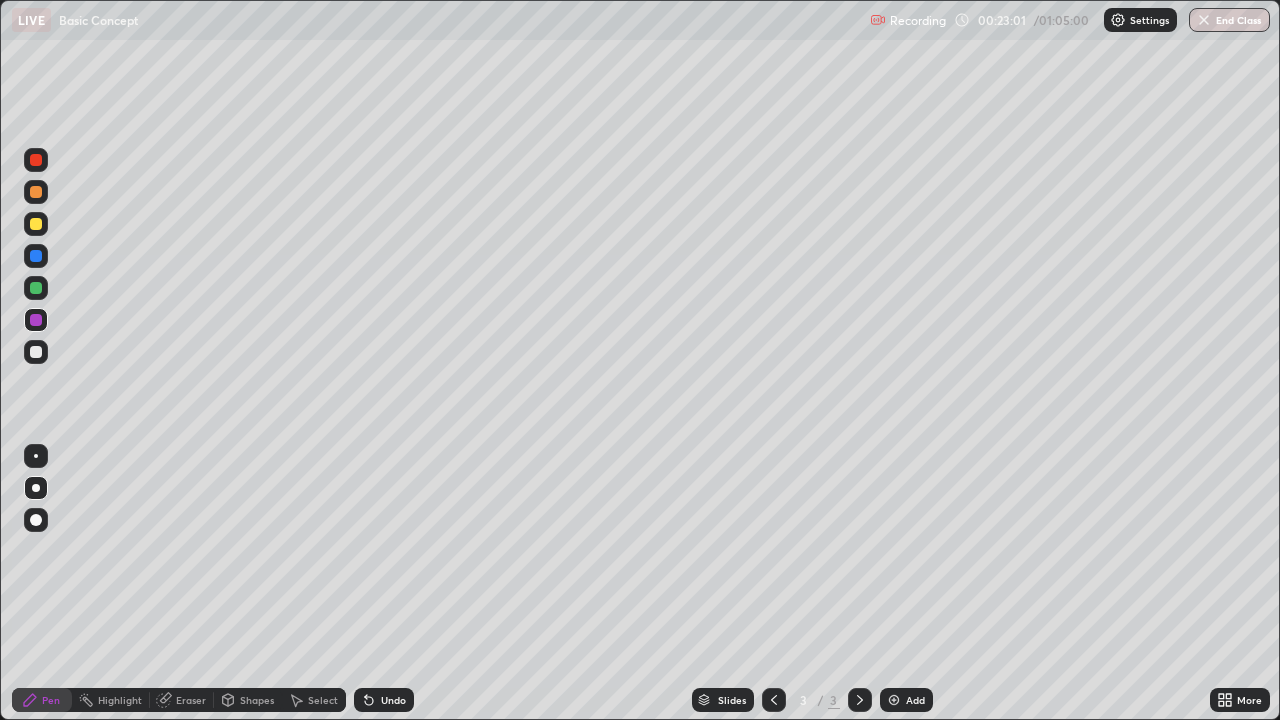 click at bounding box center [894, 700] 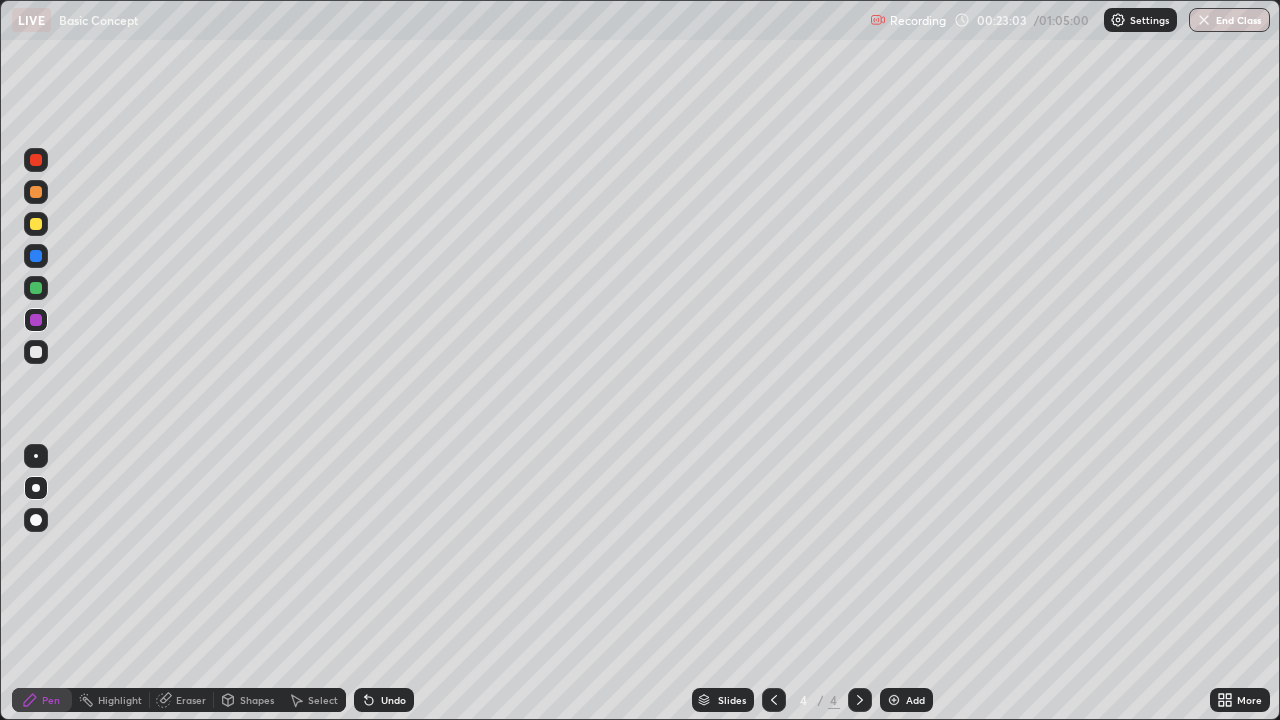 click at bounding box center [36, 352] 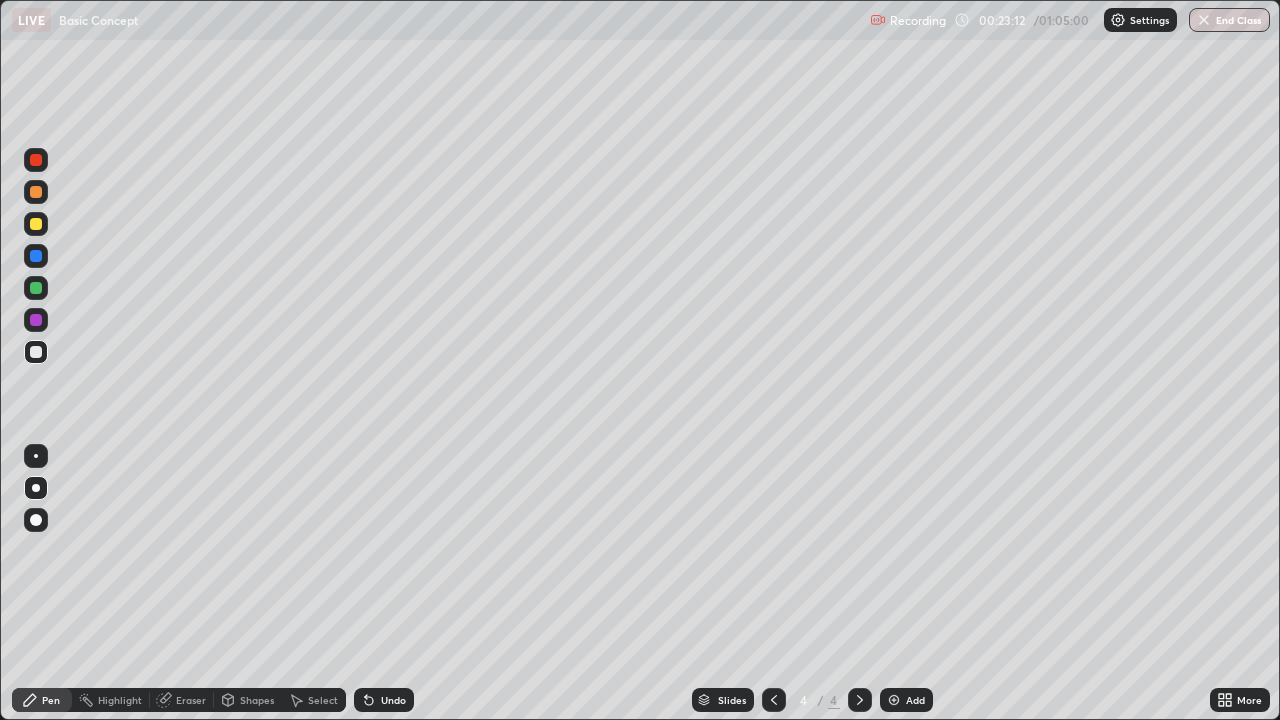 click at bounding box center [36, 192] 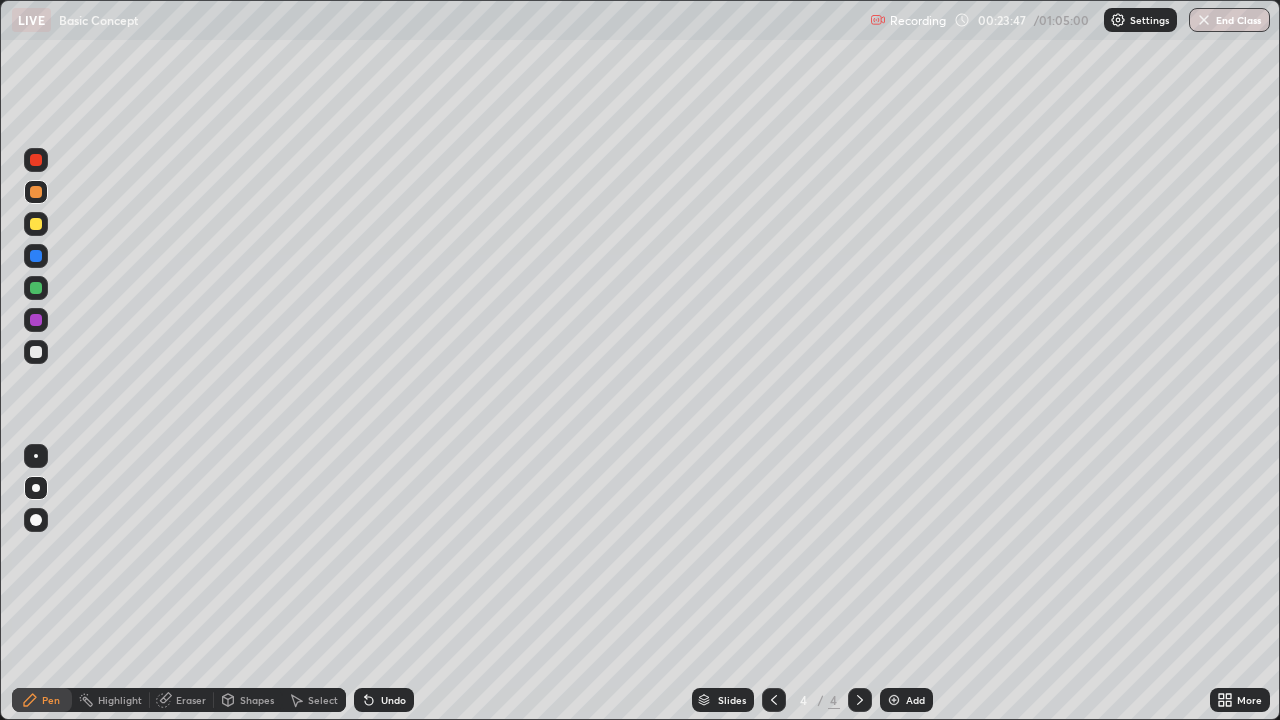 click at bounding box center (36, 352) 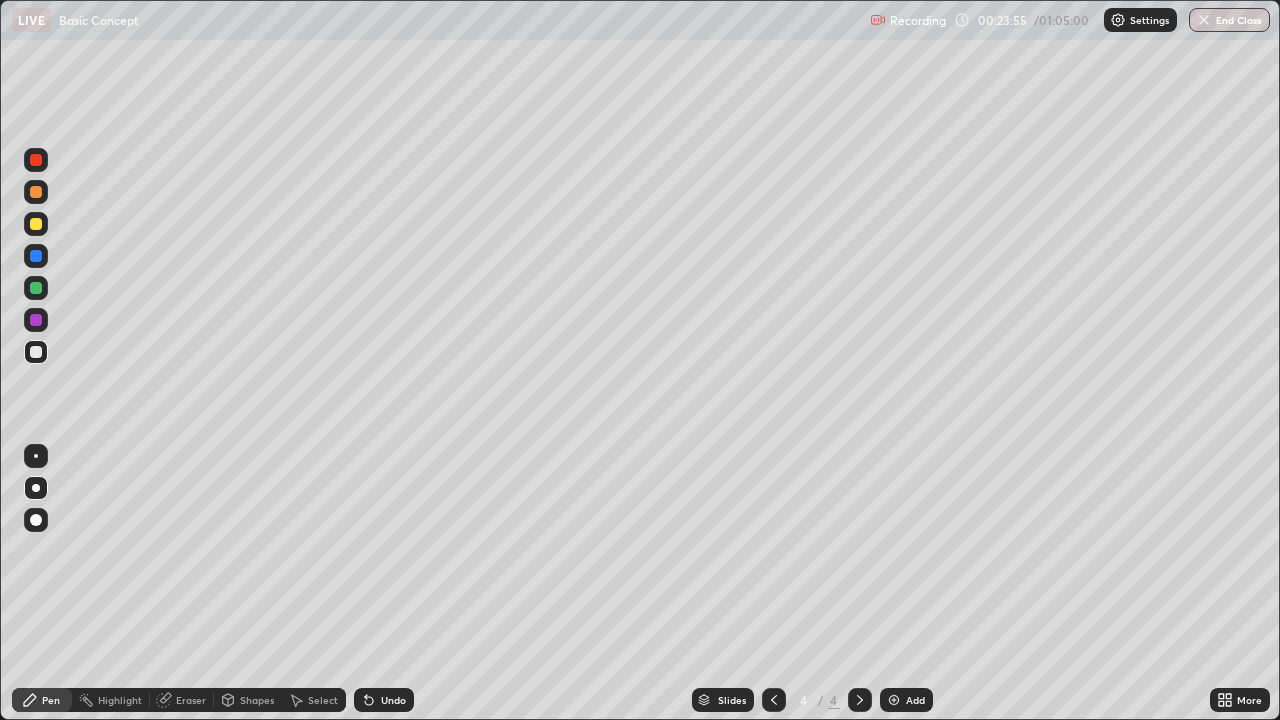 click at bounding box center (36, 256) 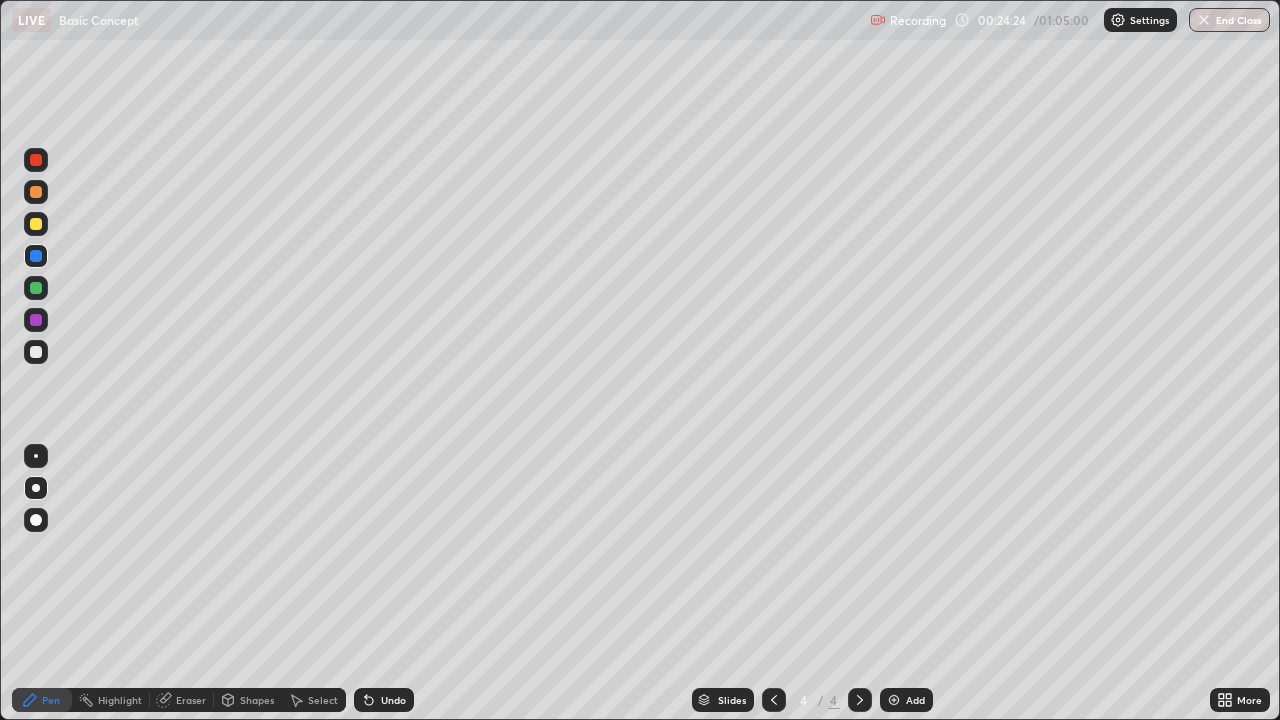 click at bounding box center [36, 224] 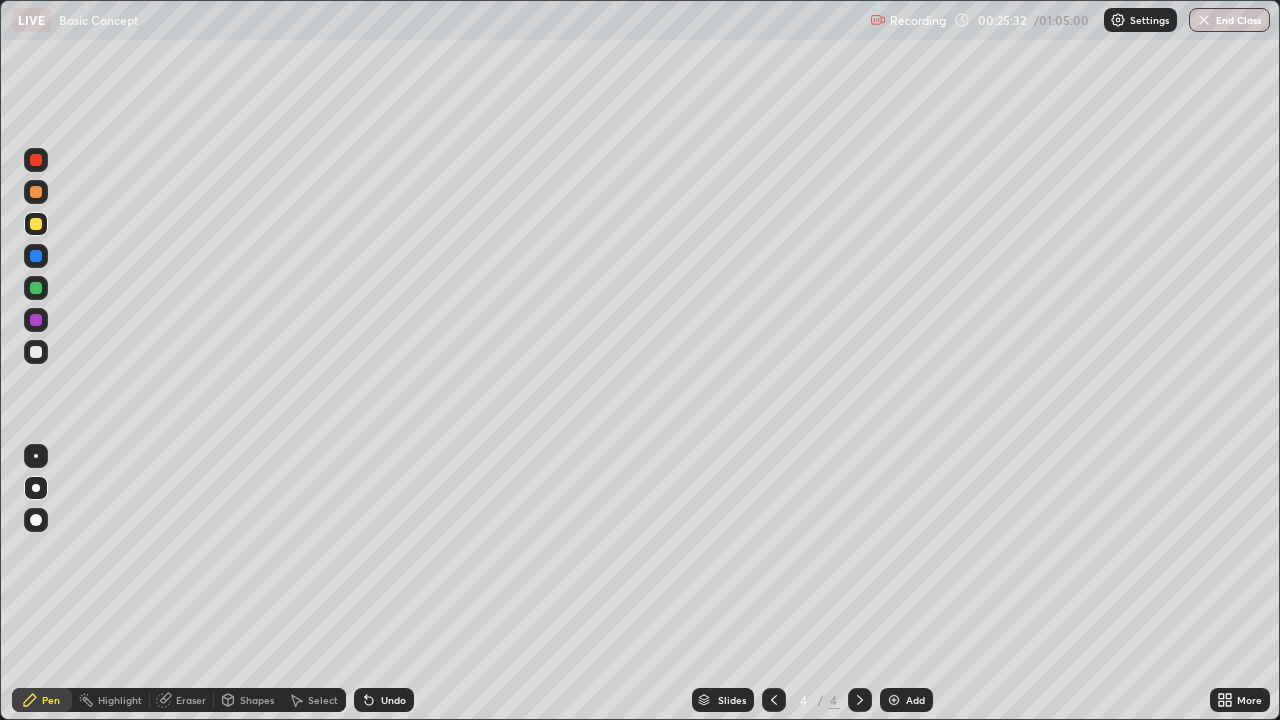 click at bounding box center [36, 352] 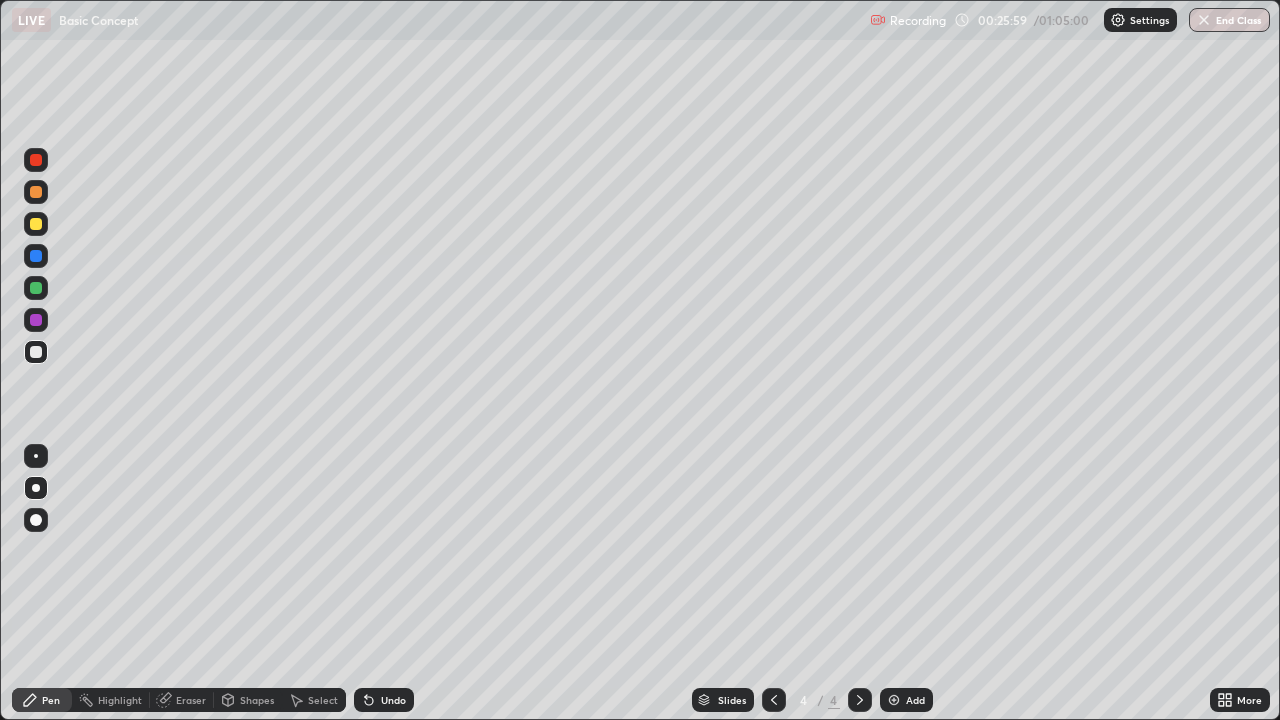 click at bounding box center (36, 288) 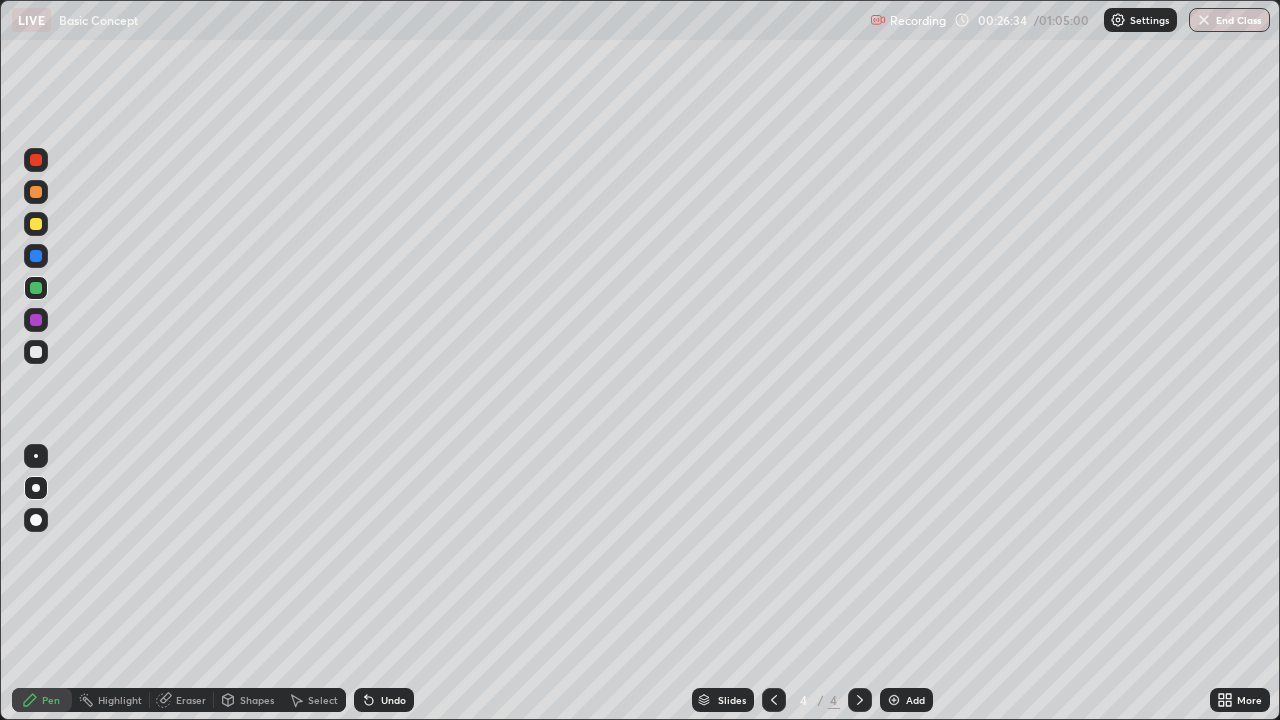 click at bounding box center [894, 700] 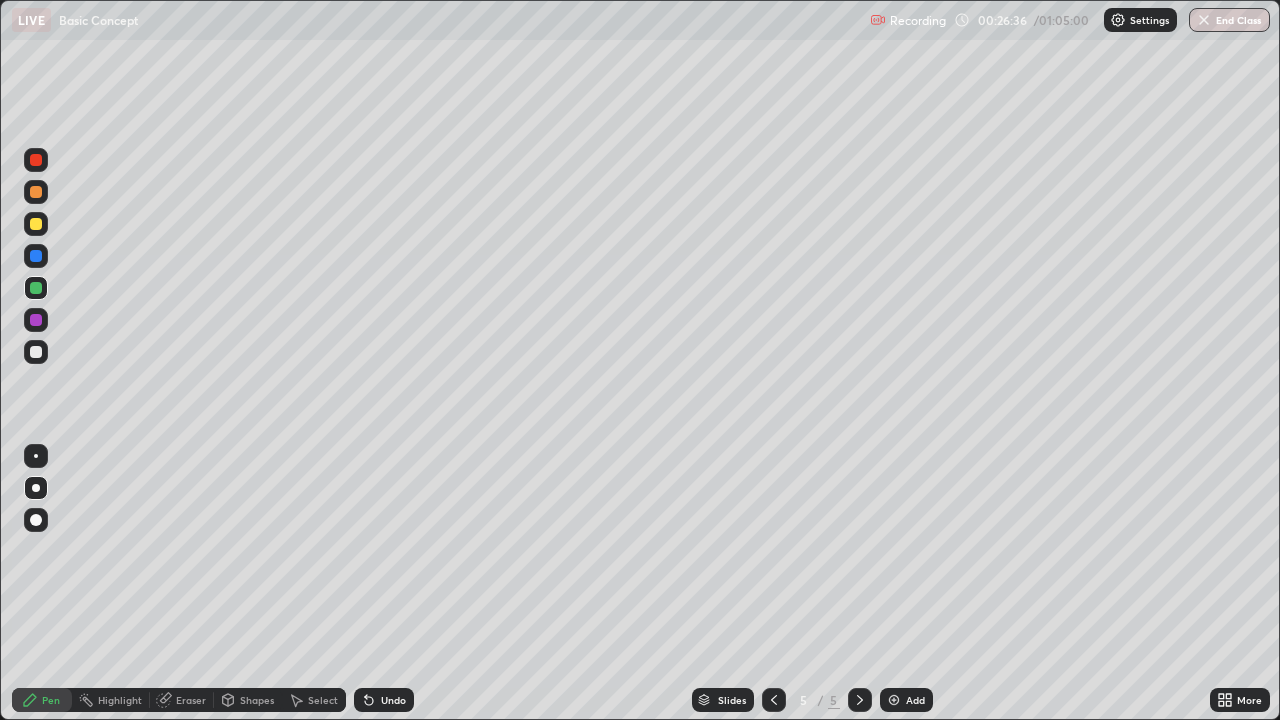 click at bounding box center (36, 224) 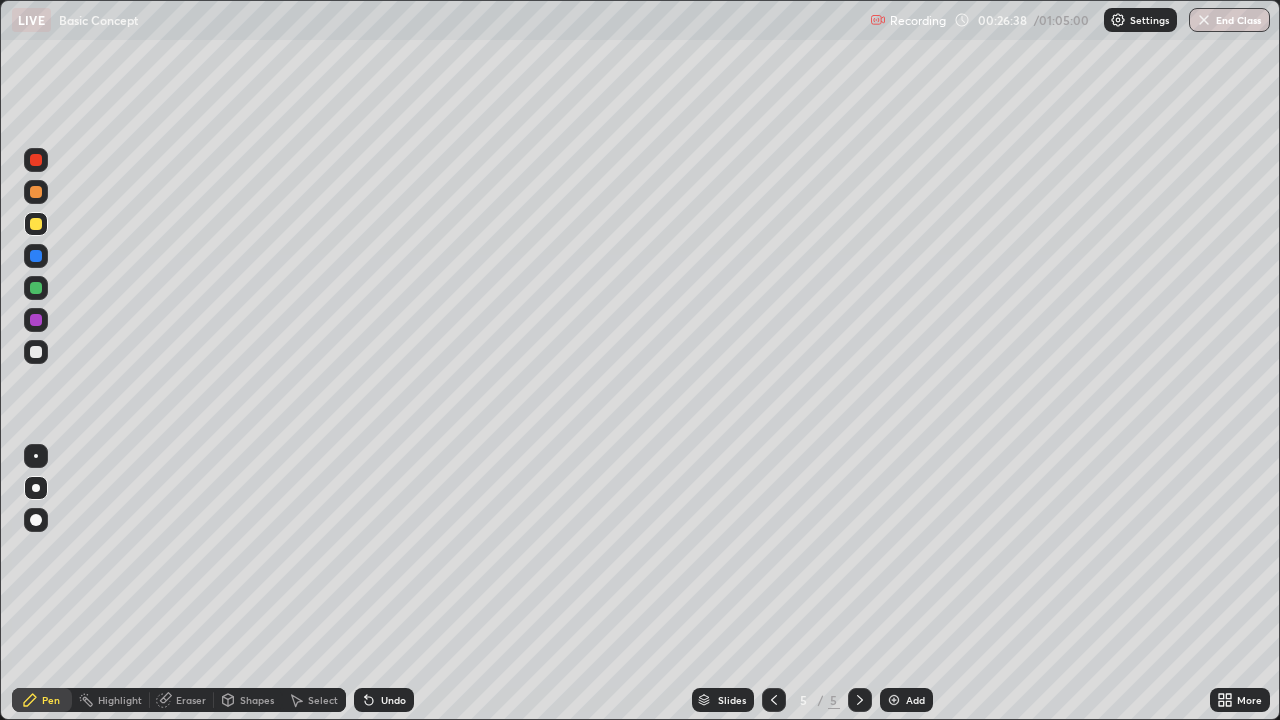 click 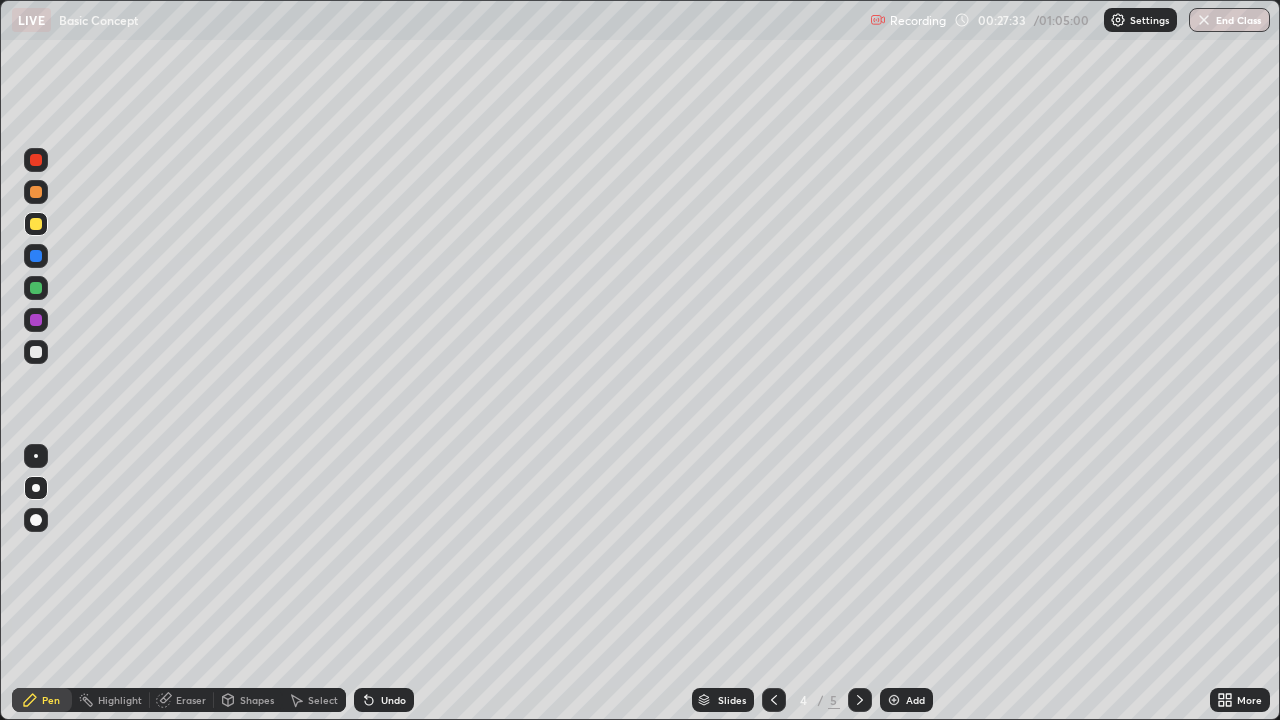 click 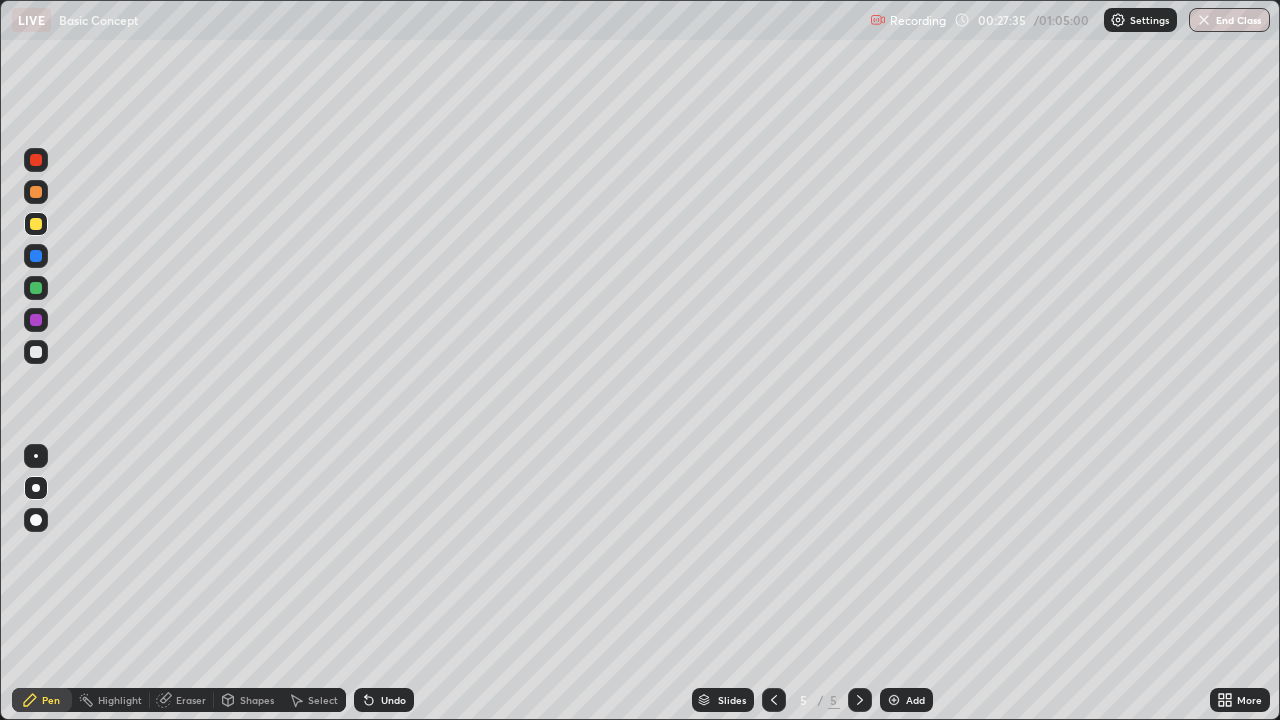 click at bounding box center (36, 352) 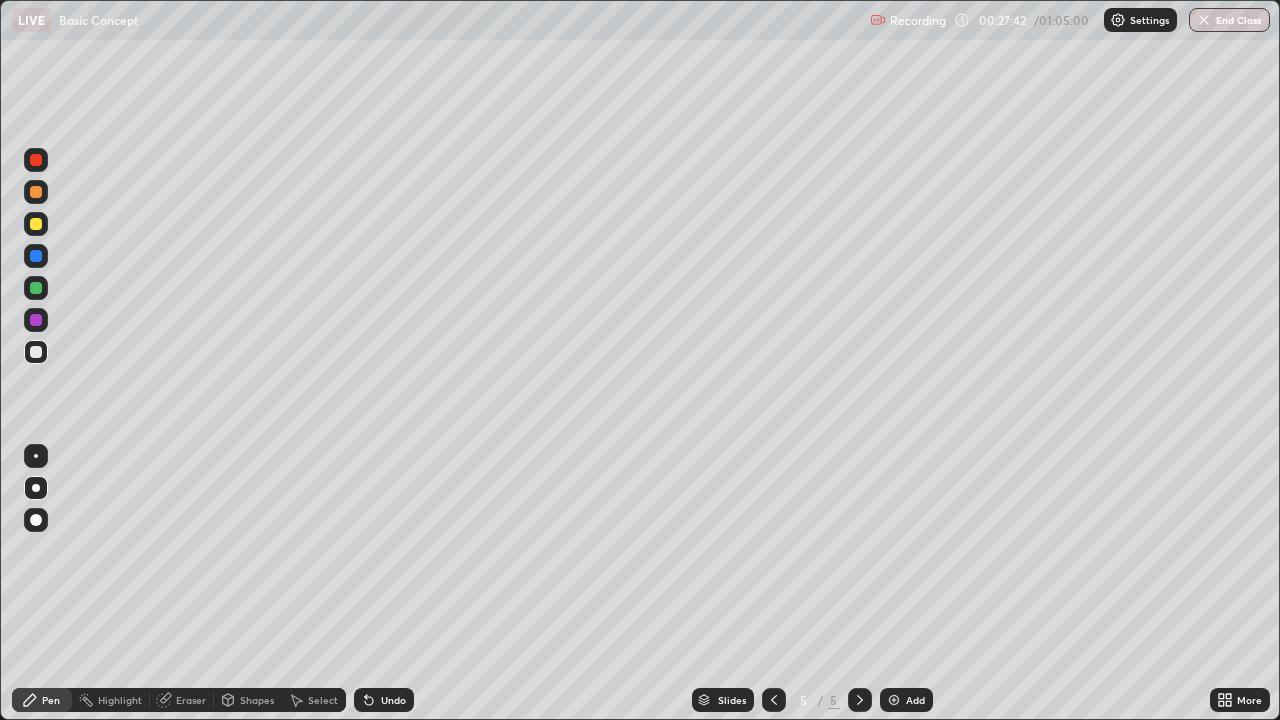 click at bounding box center [36, 192] 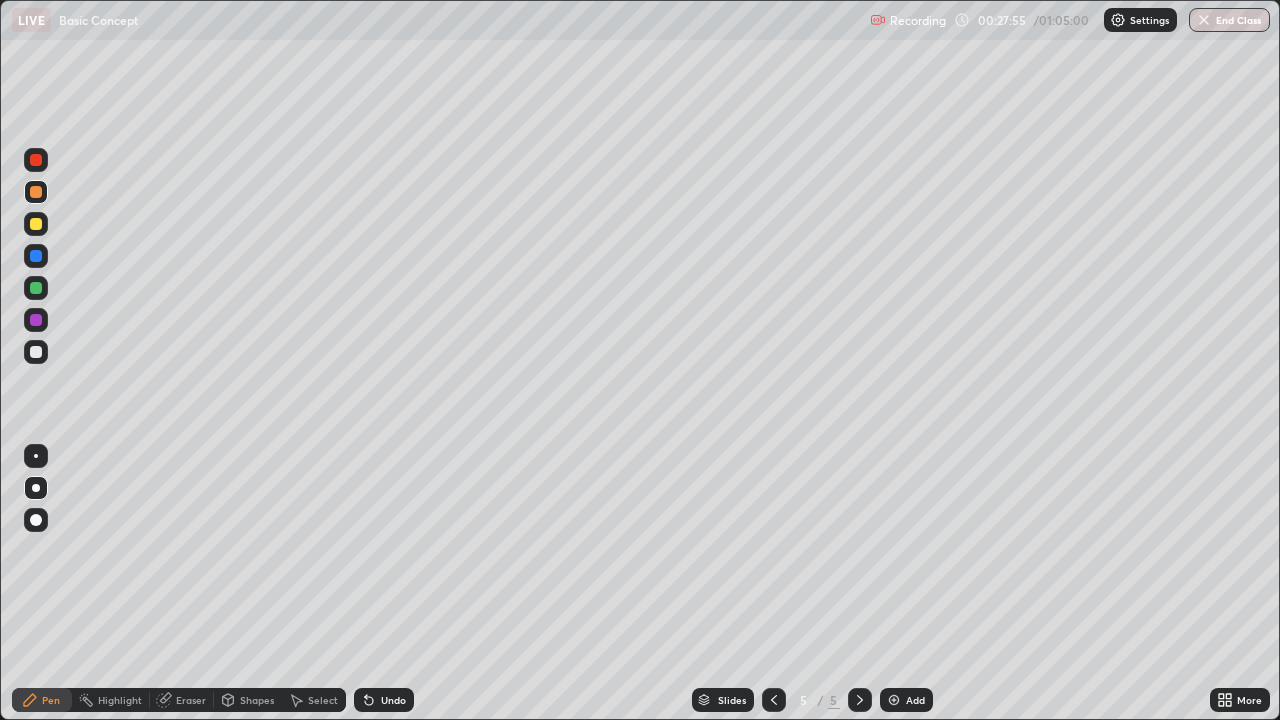 click at bounding box center (36, 160) 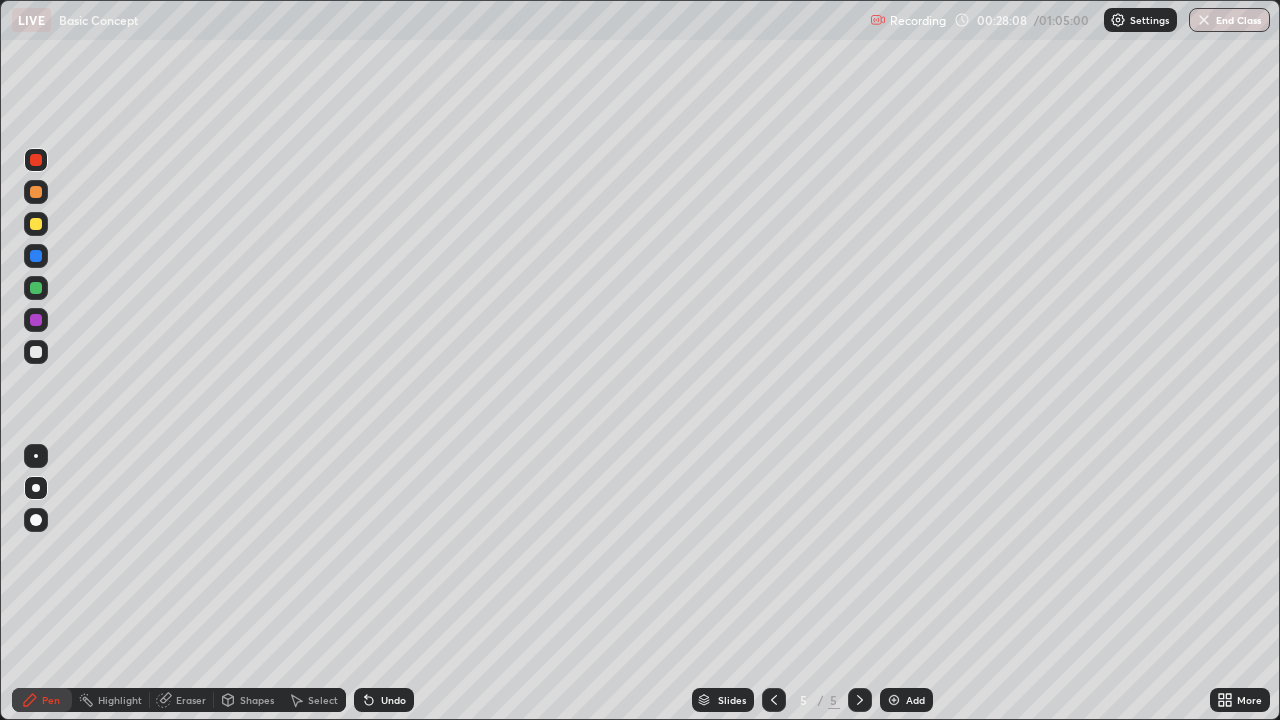click at bounding box center (36, 352) 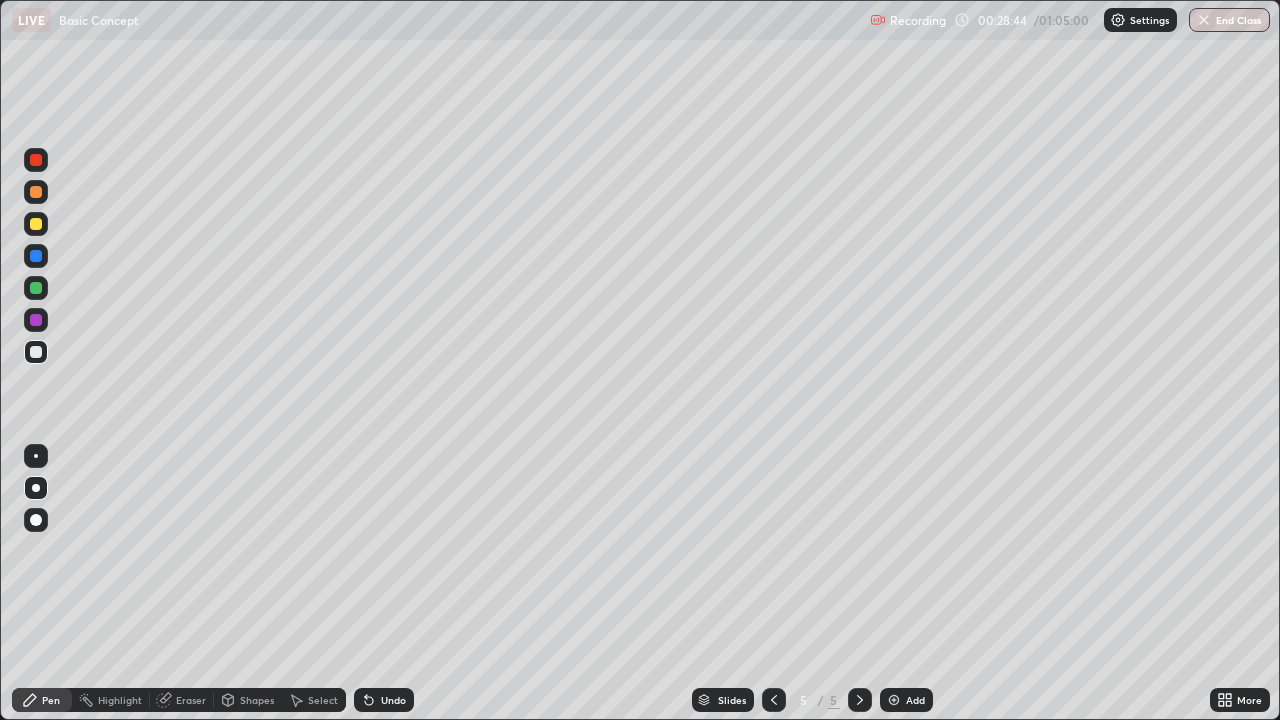 click at bounding box center [36, 224] 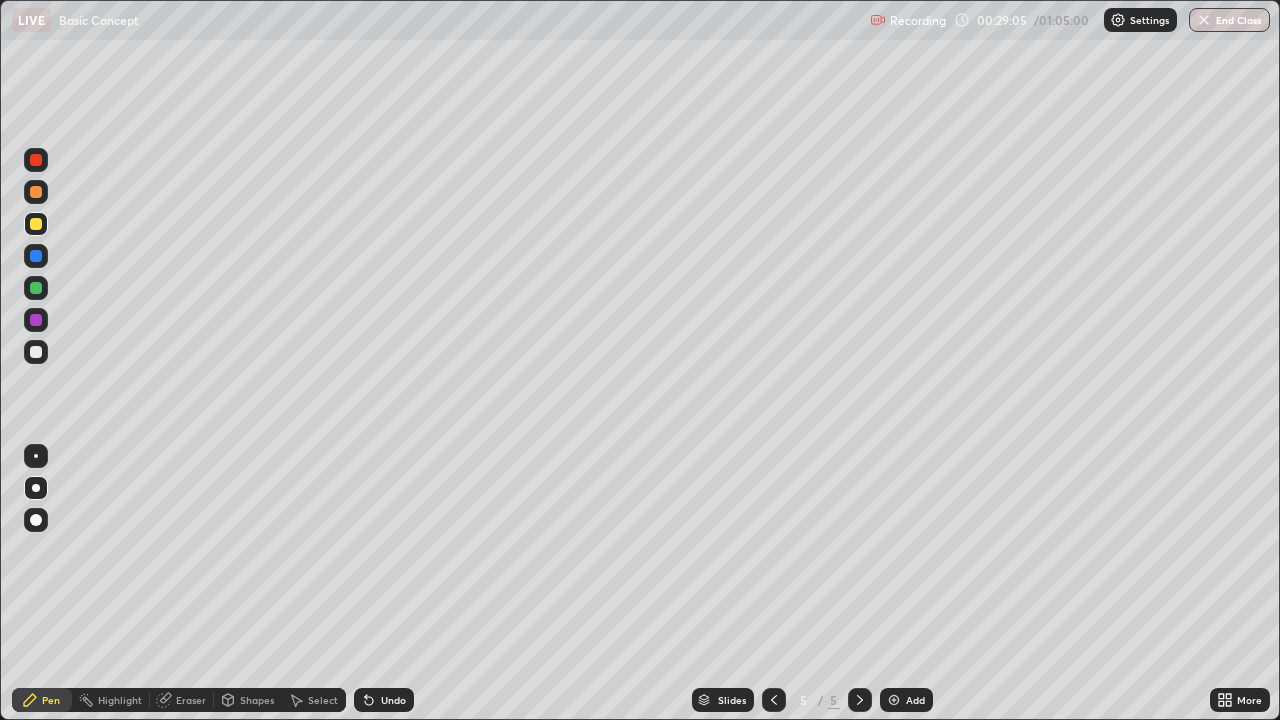 click at bounding box center (36, 192) 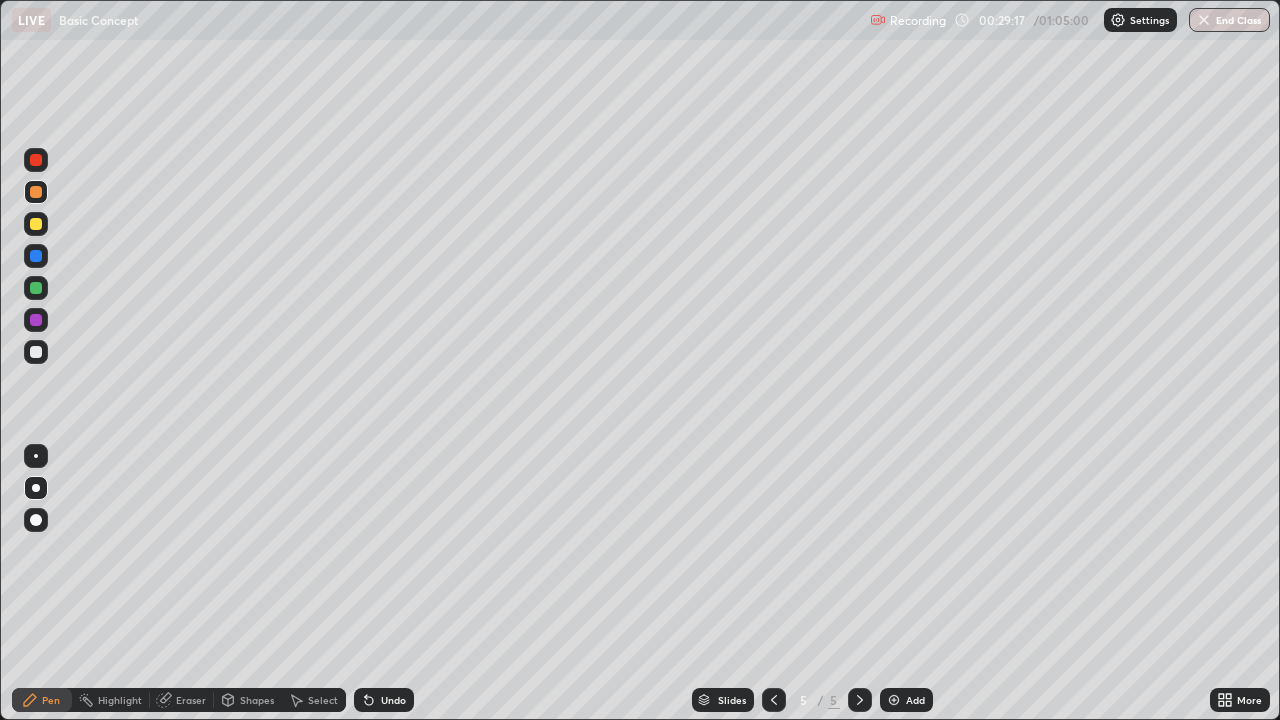 click at bounding box center (36, 288) 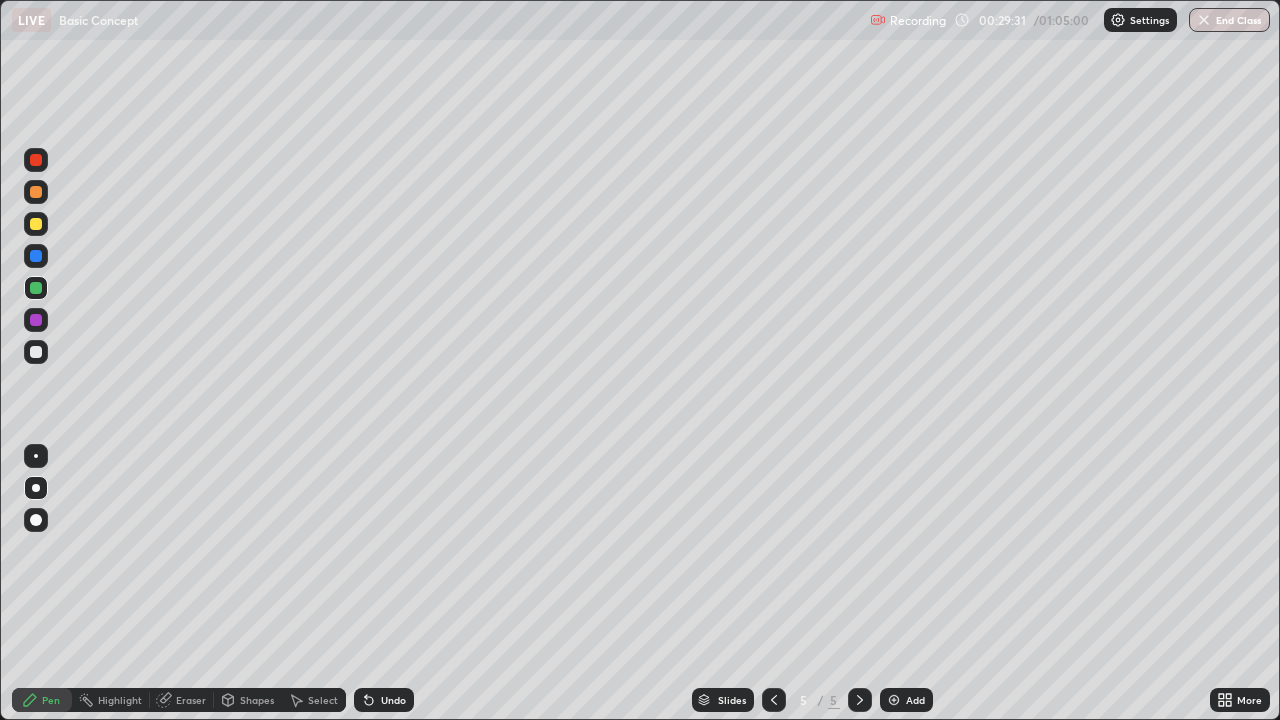 click at bounding box center (36, 160) 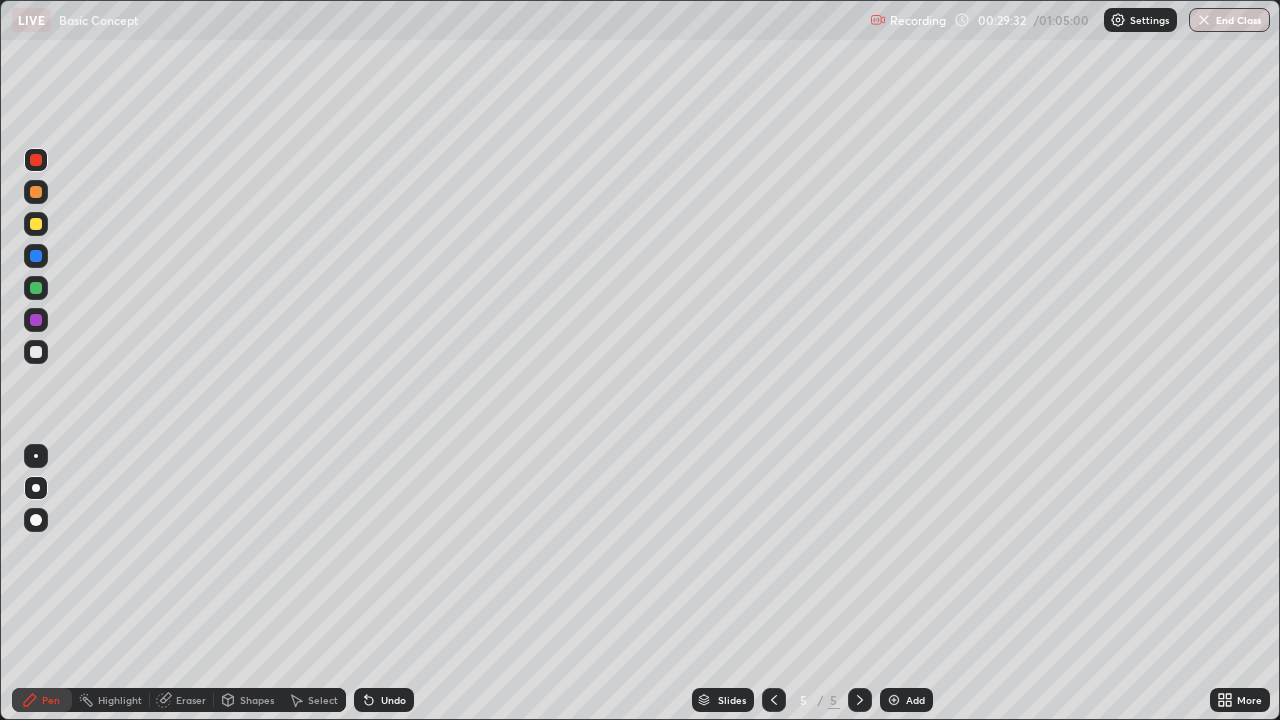 click at bounding box center (36, 320) 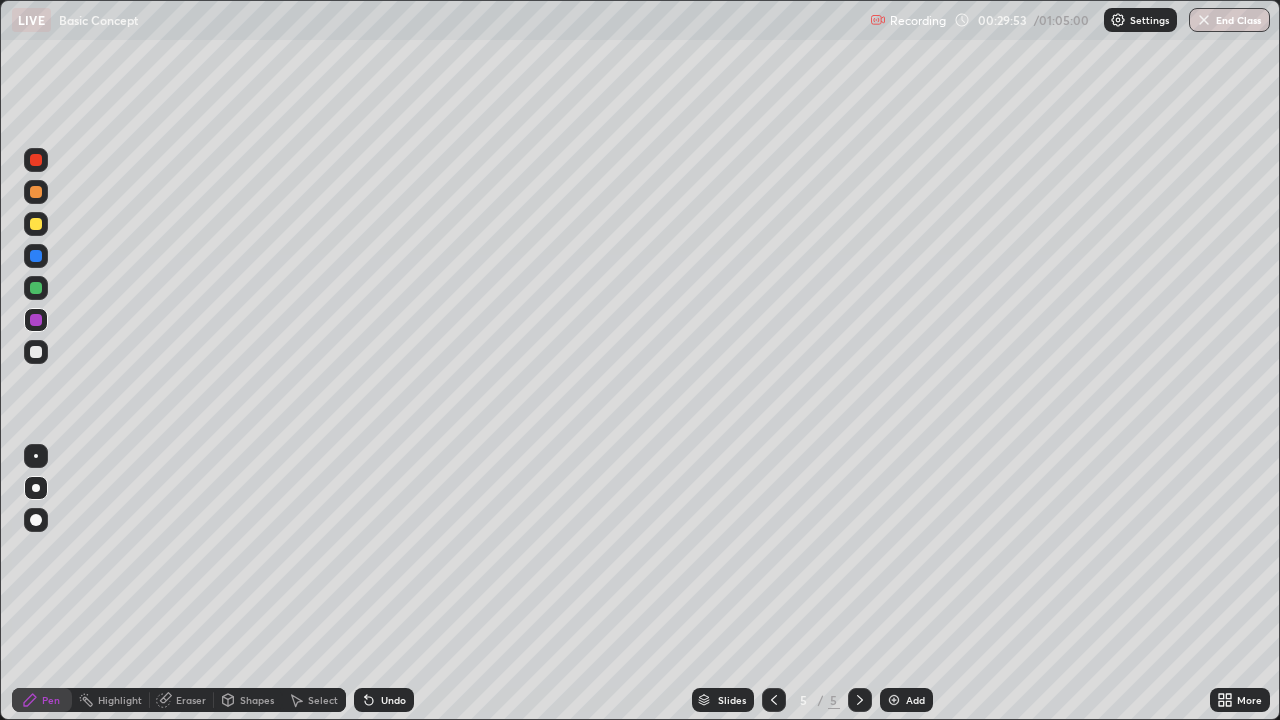 click at bounding box center (36, 192) 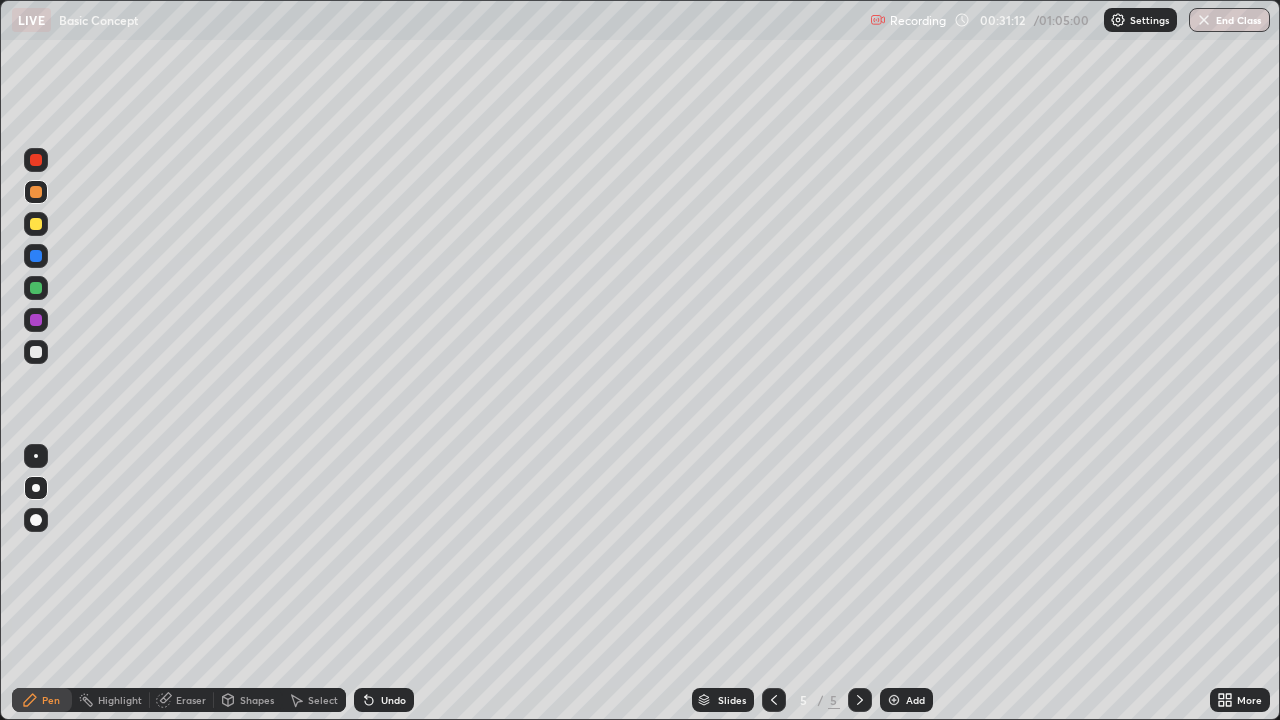 click 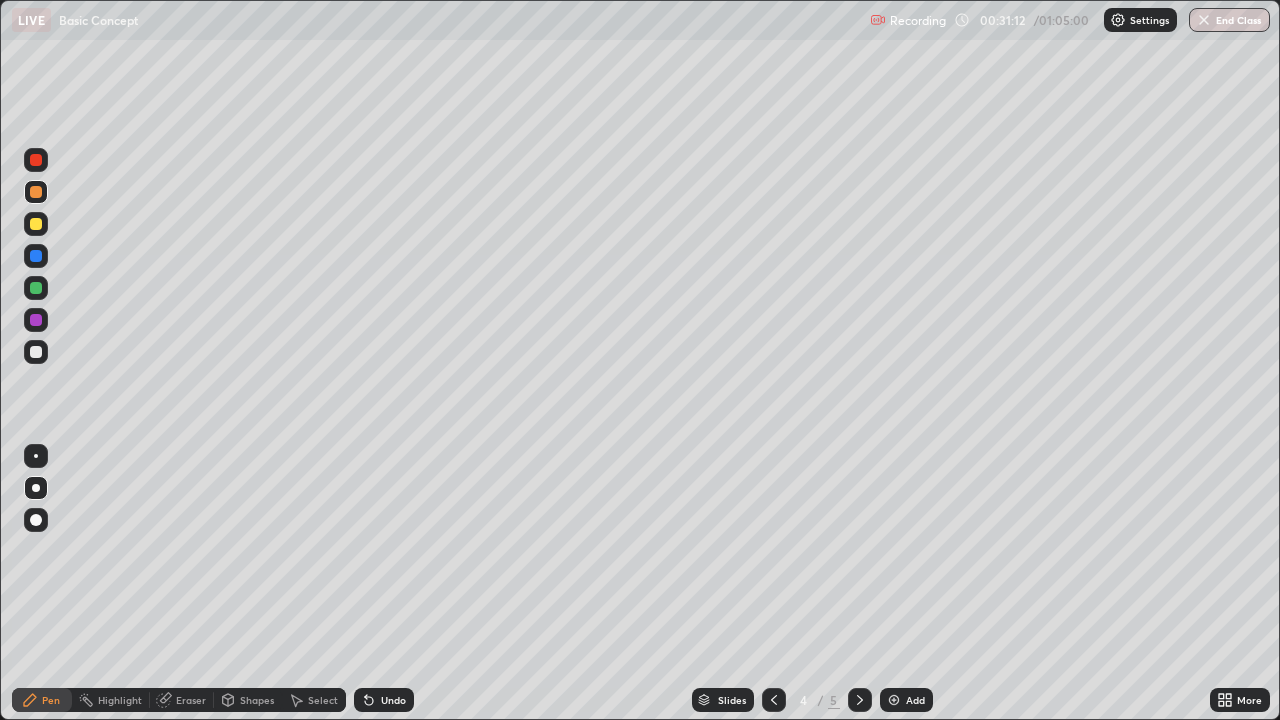 click 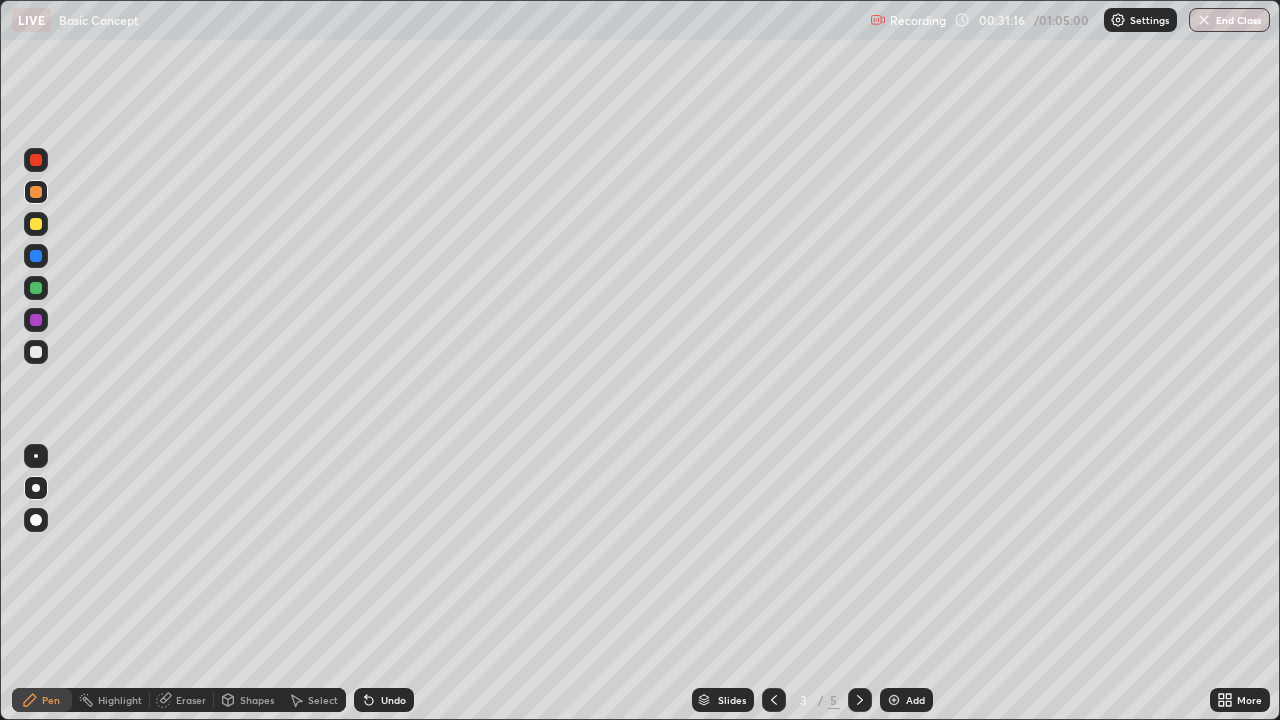 click 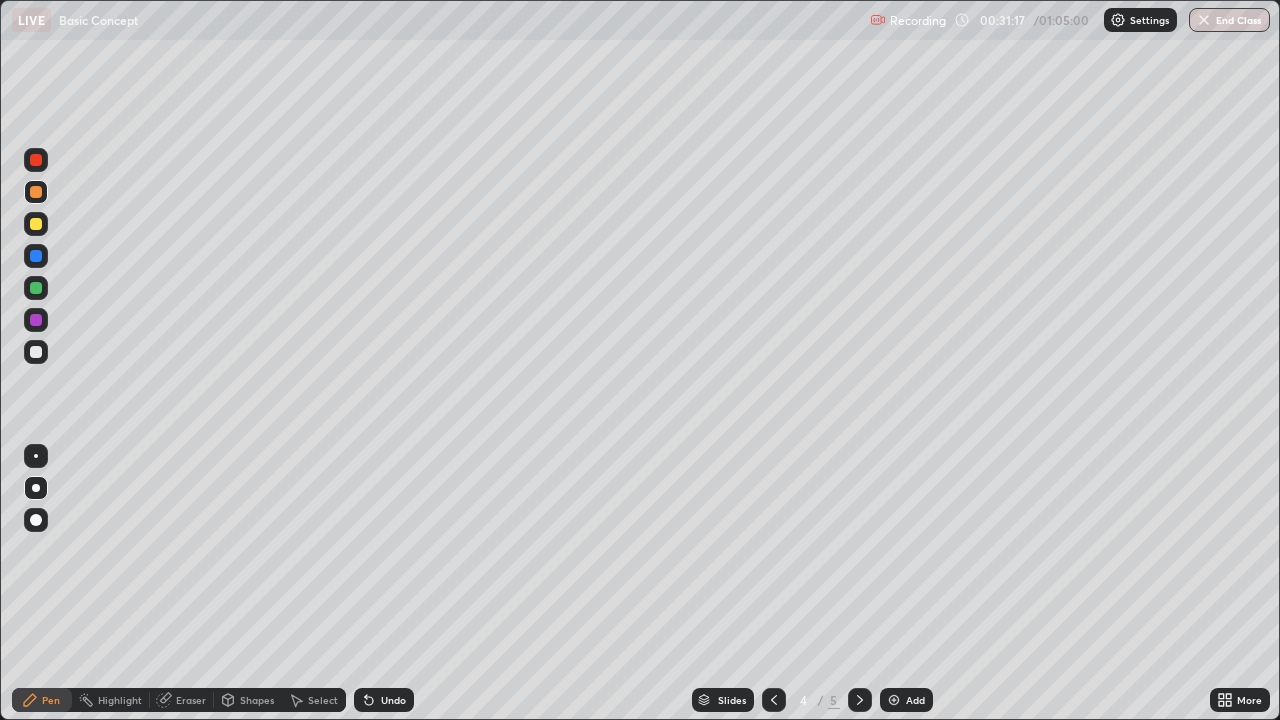click 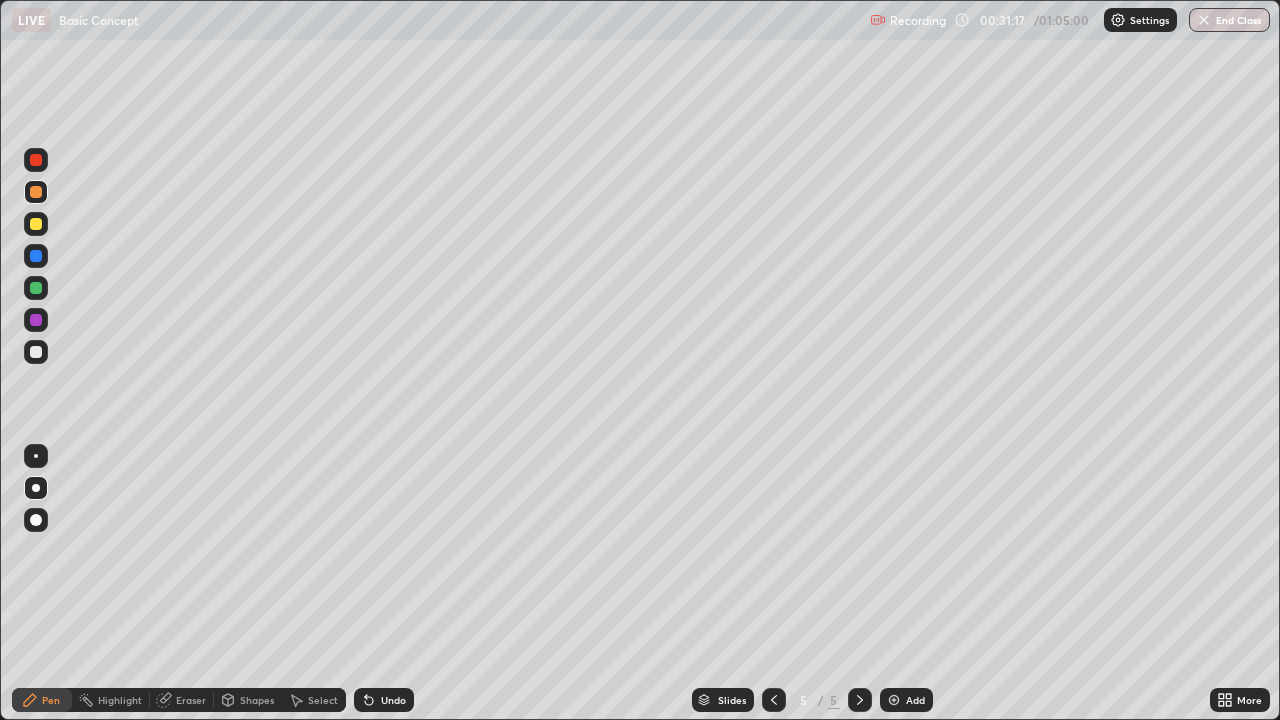 click 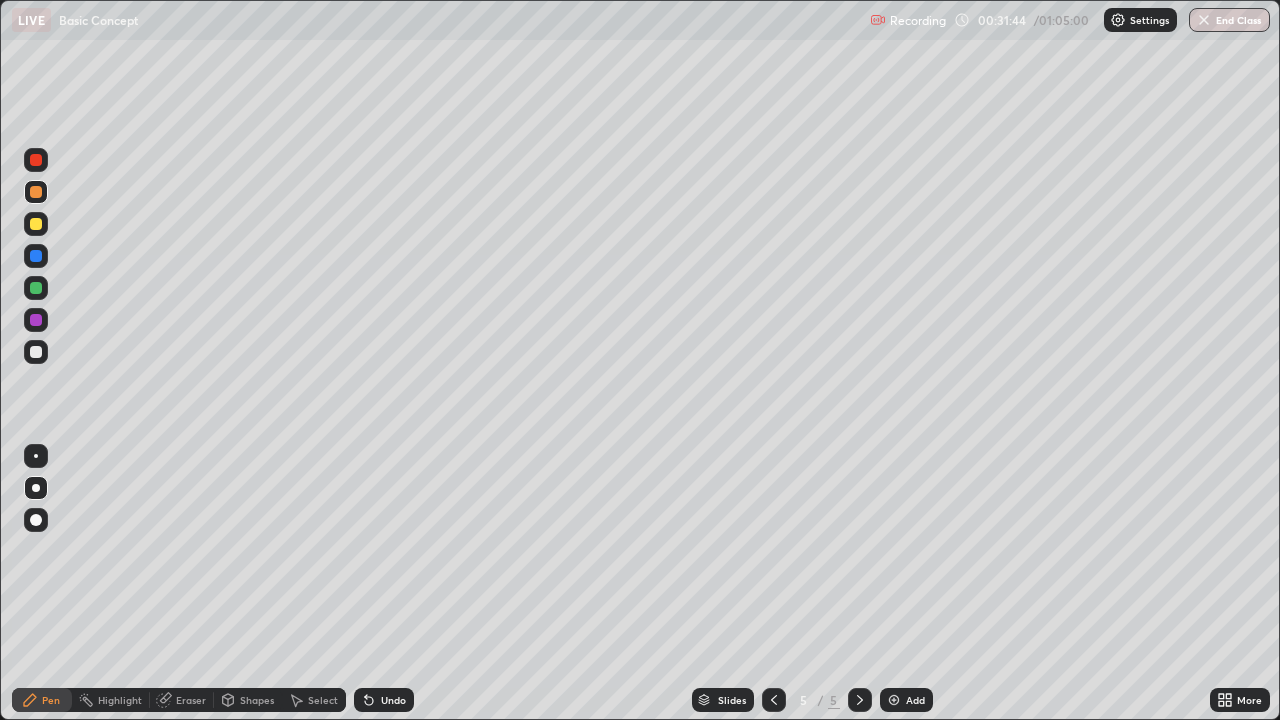 click on "Add" at bounding box center [906, 700] 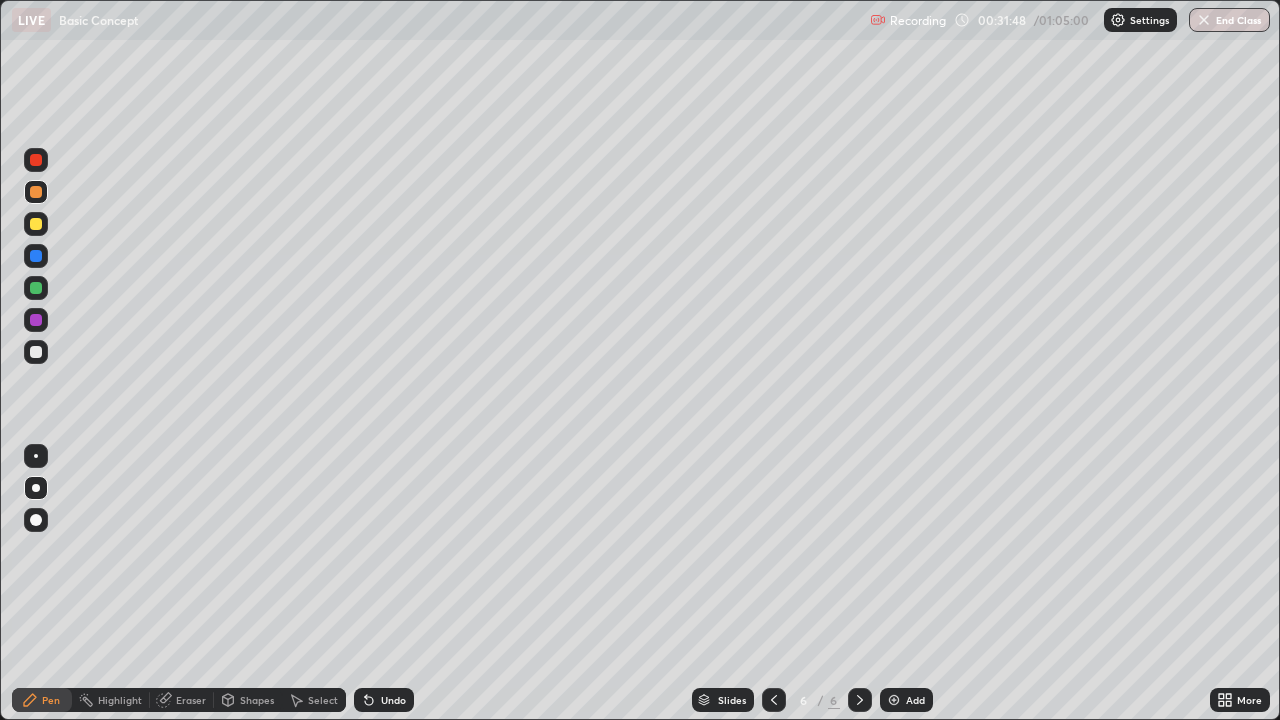 click at bounding box center (36, 224) 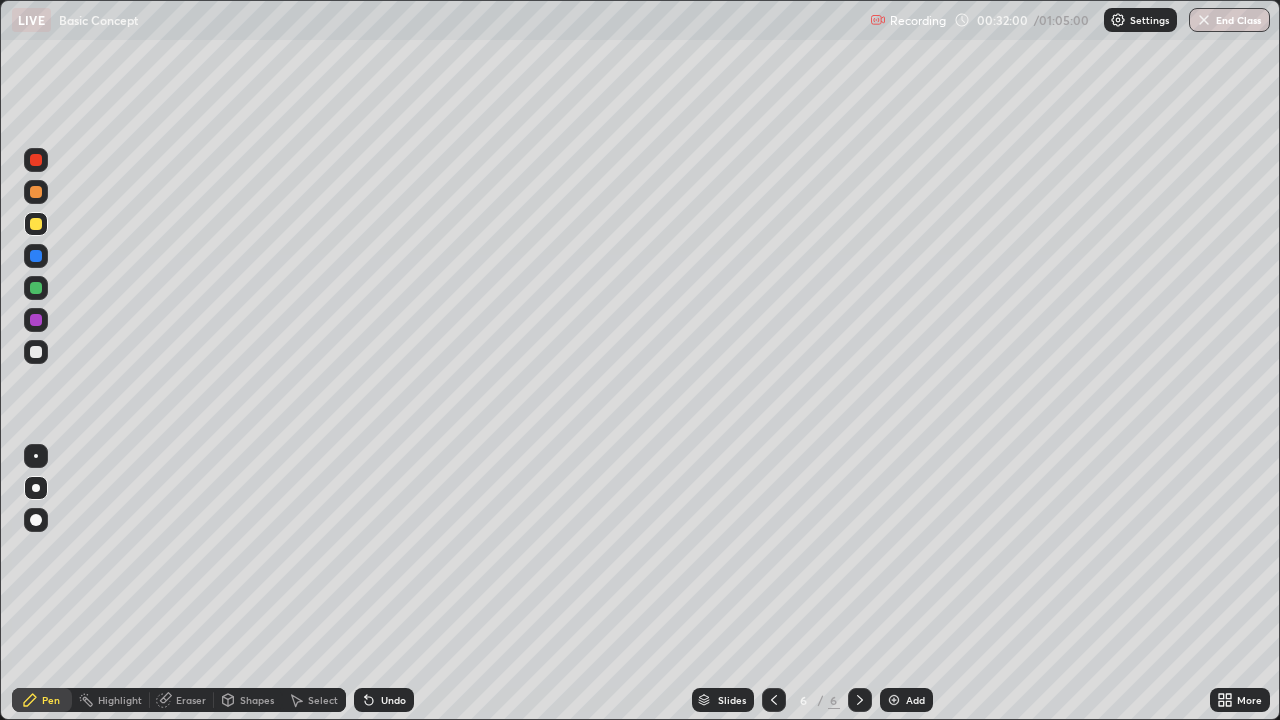 click at bounding box center (36, 192) 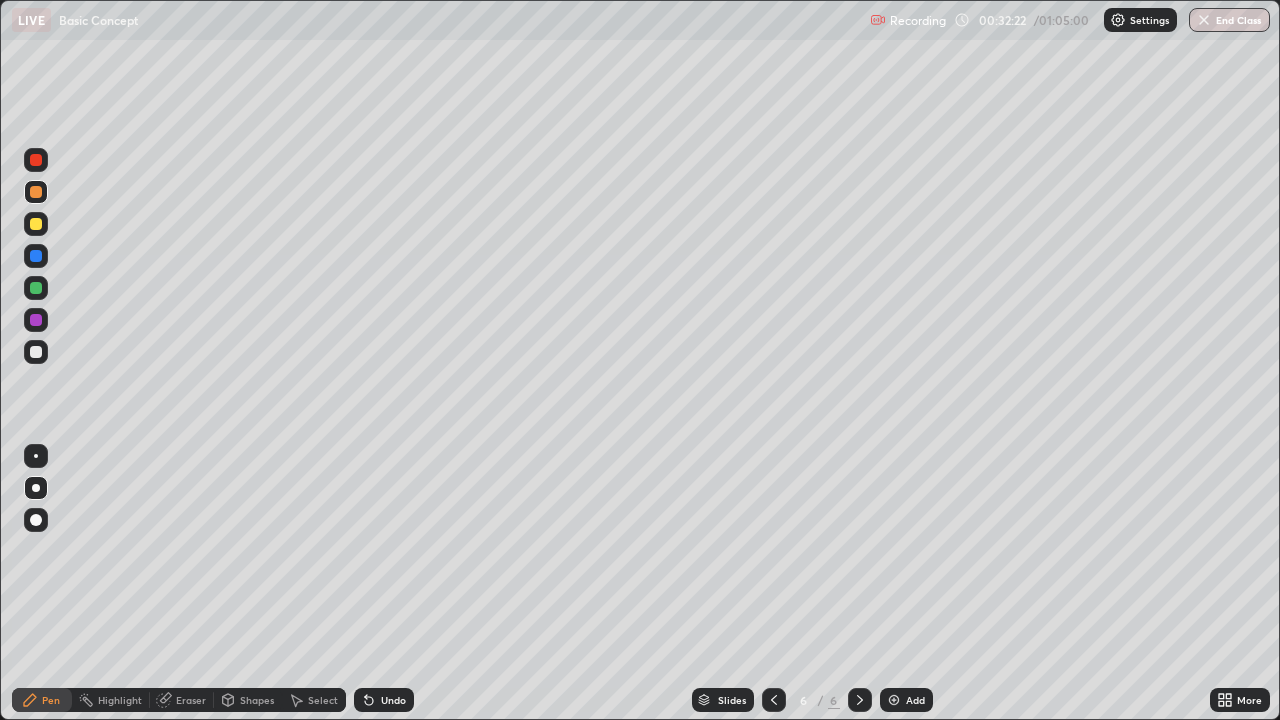 click at bounding box center (36, 224) 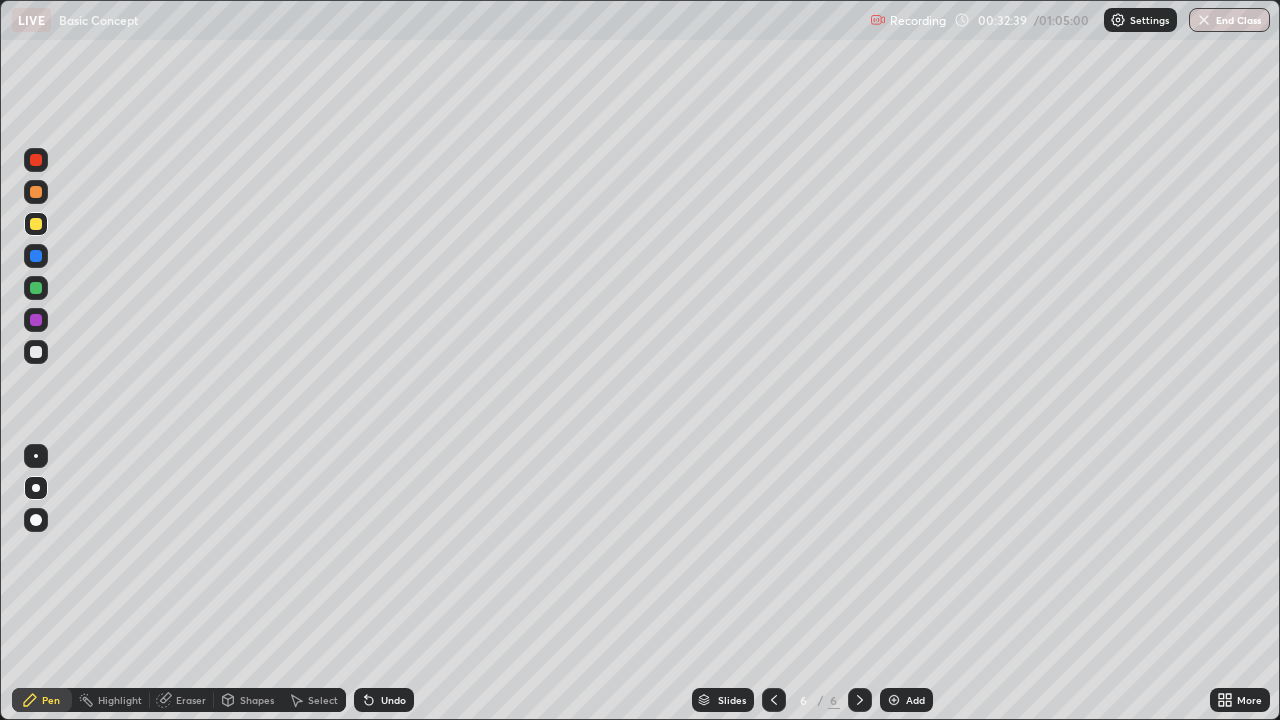 click at bounding box center (36, 192) 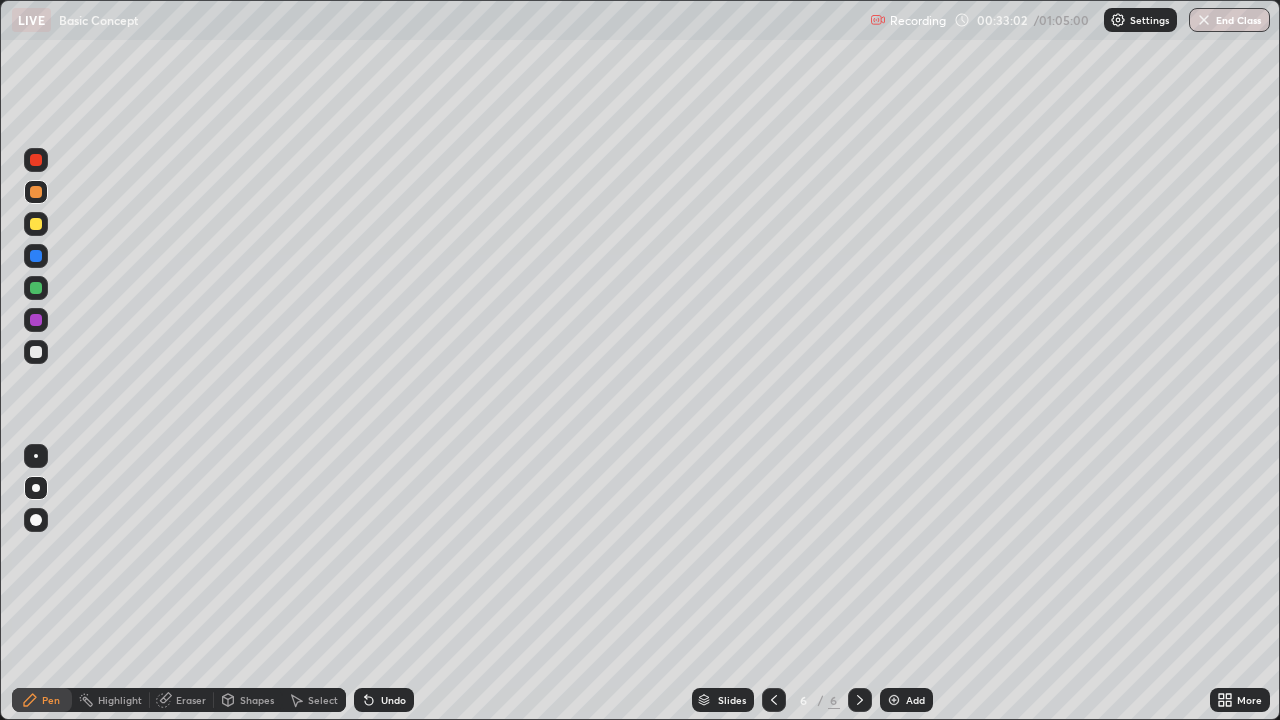 click at bounding box center (36, 352) 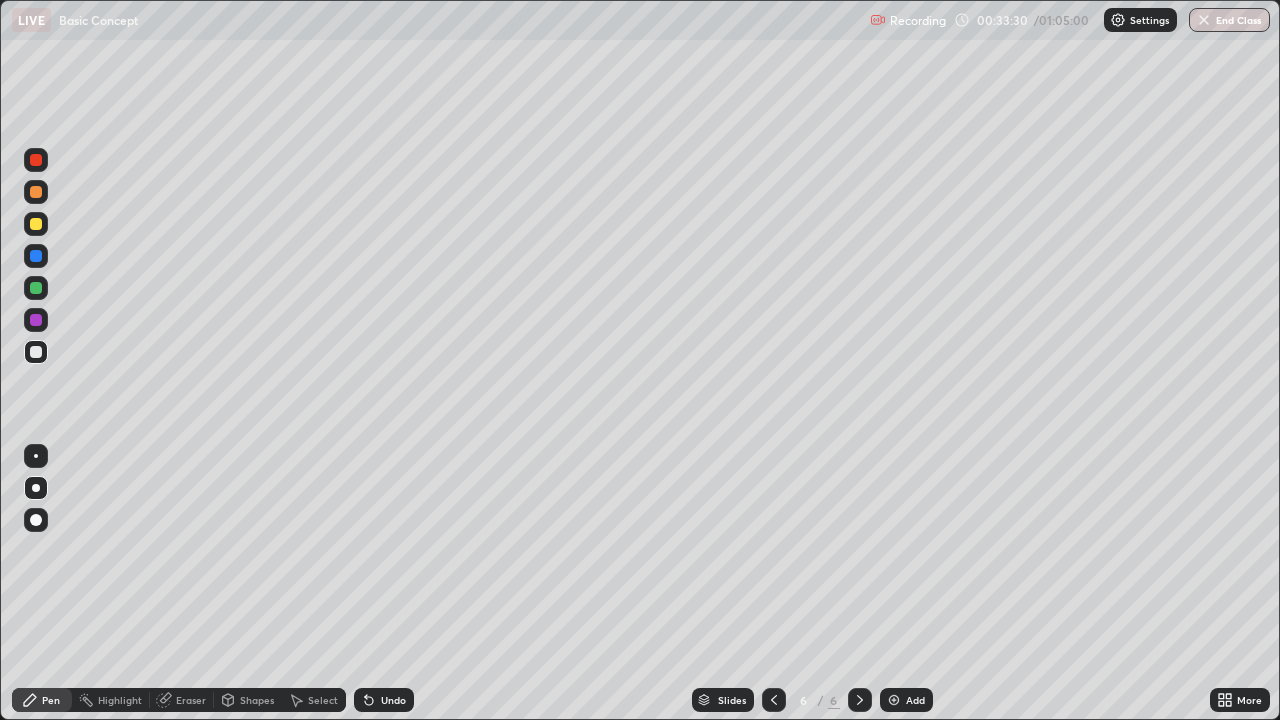 click at bounding box center (36, 288) 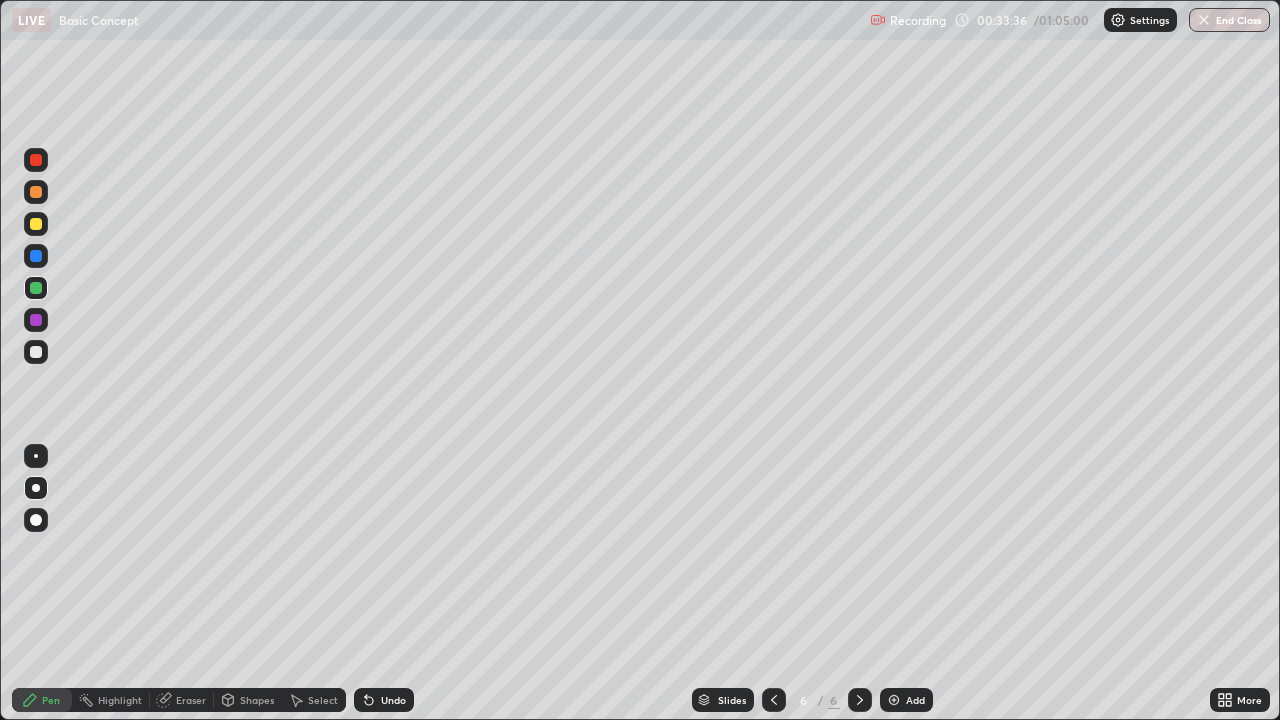 click at bounding box center (36, 224) 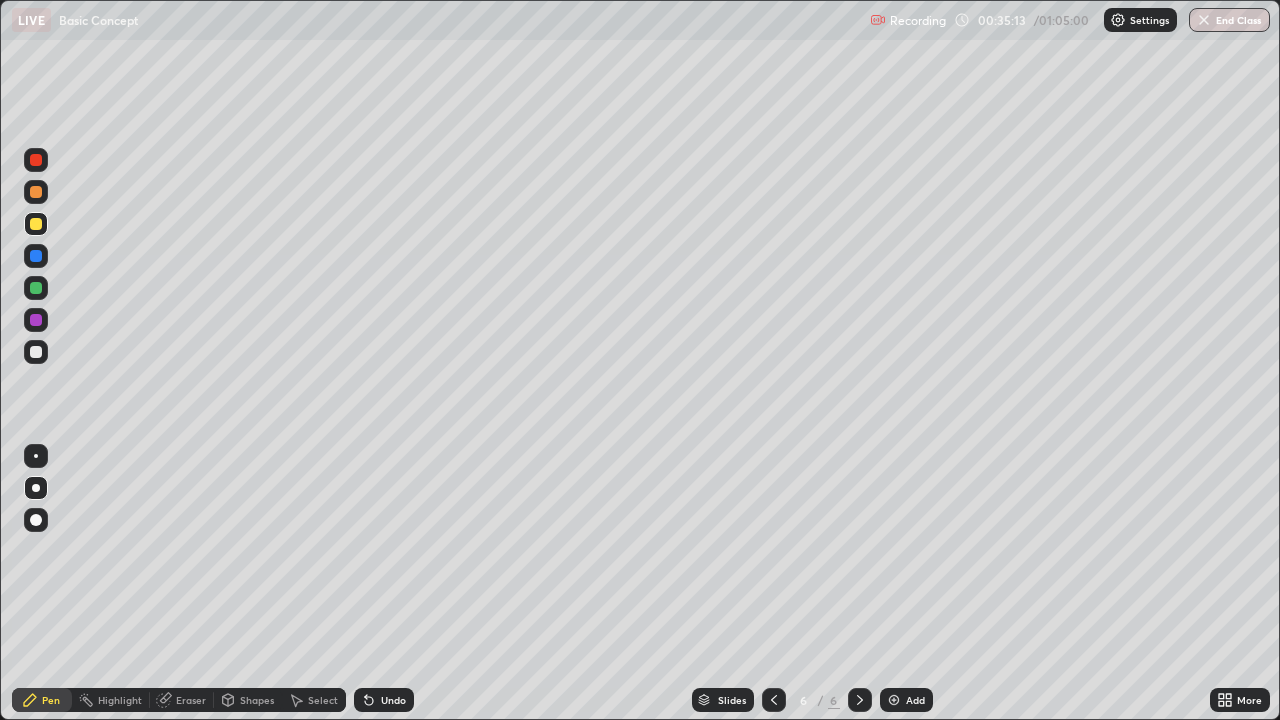 click at bounding box center [36, 352] 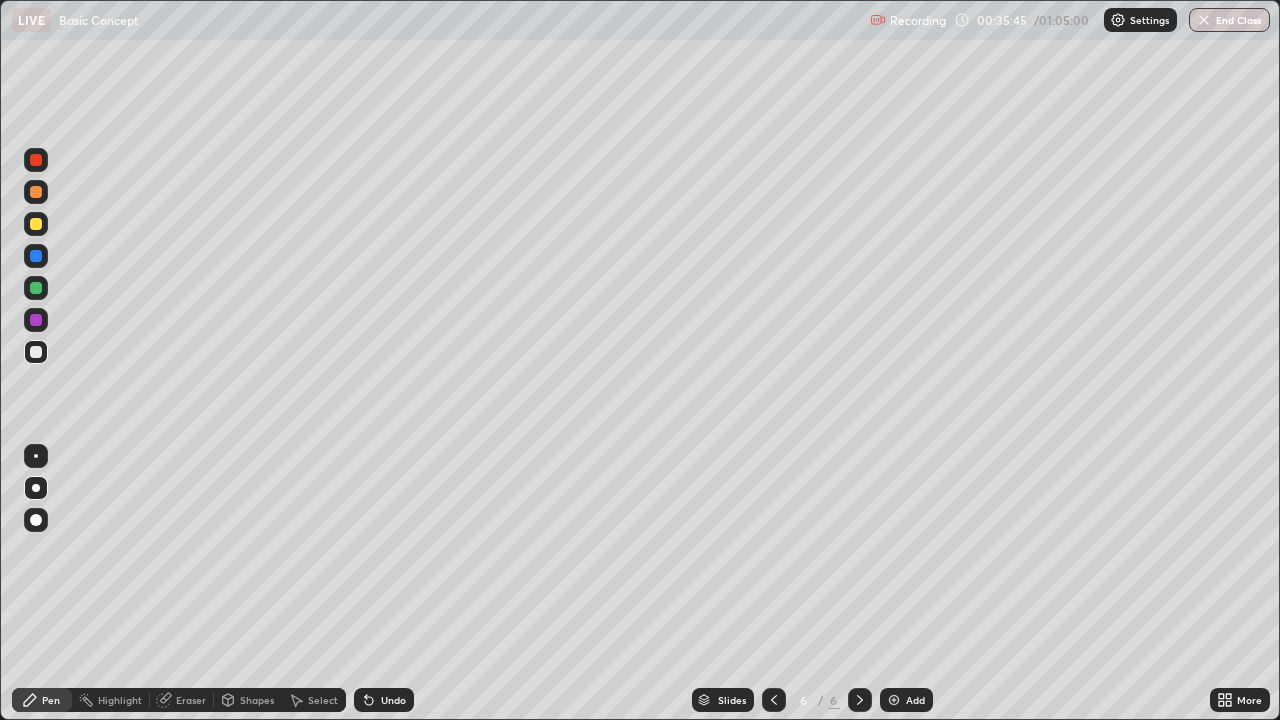 click at bounding box center [36, 192] 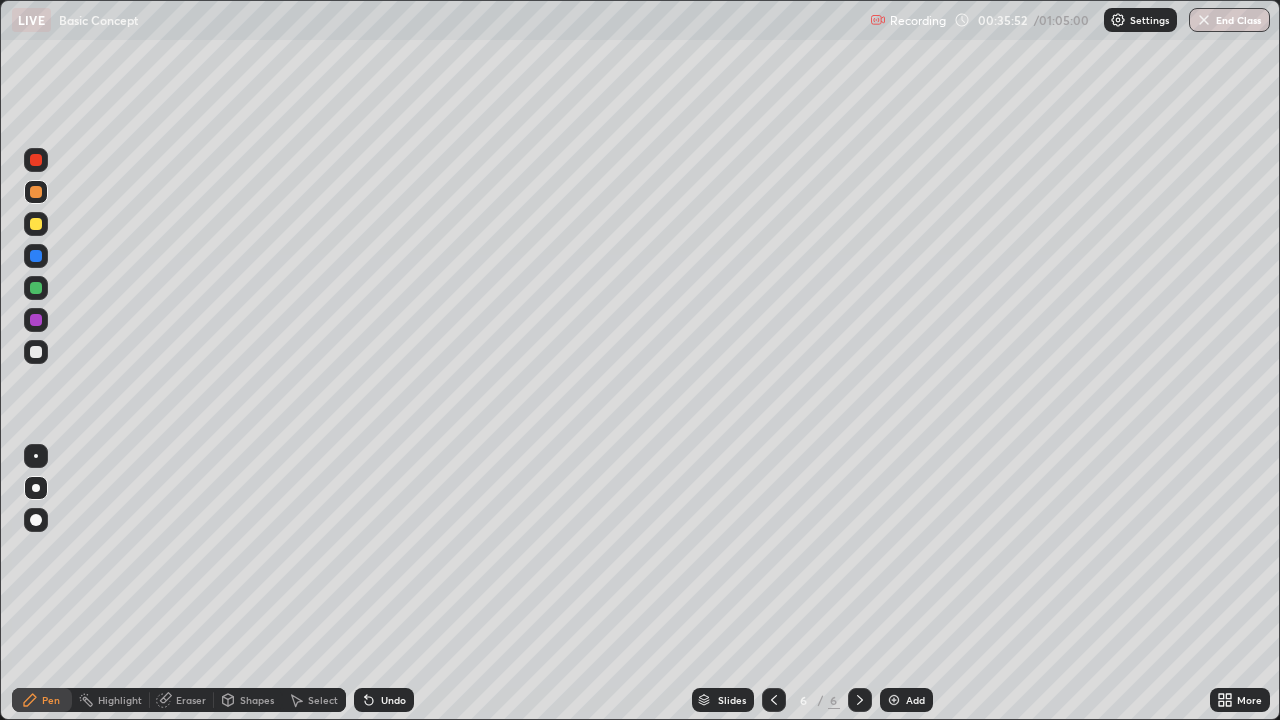 click at bounding box center (36, 352) 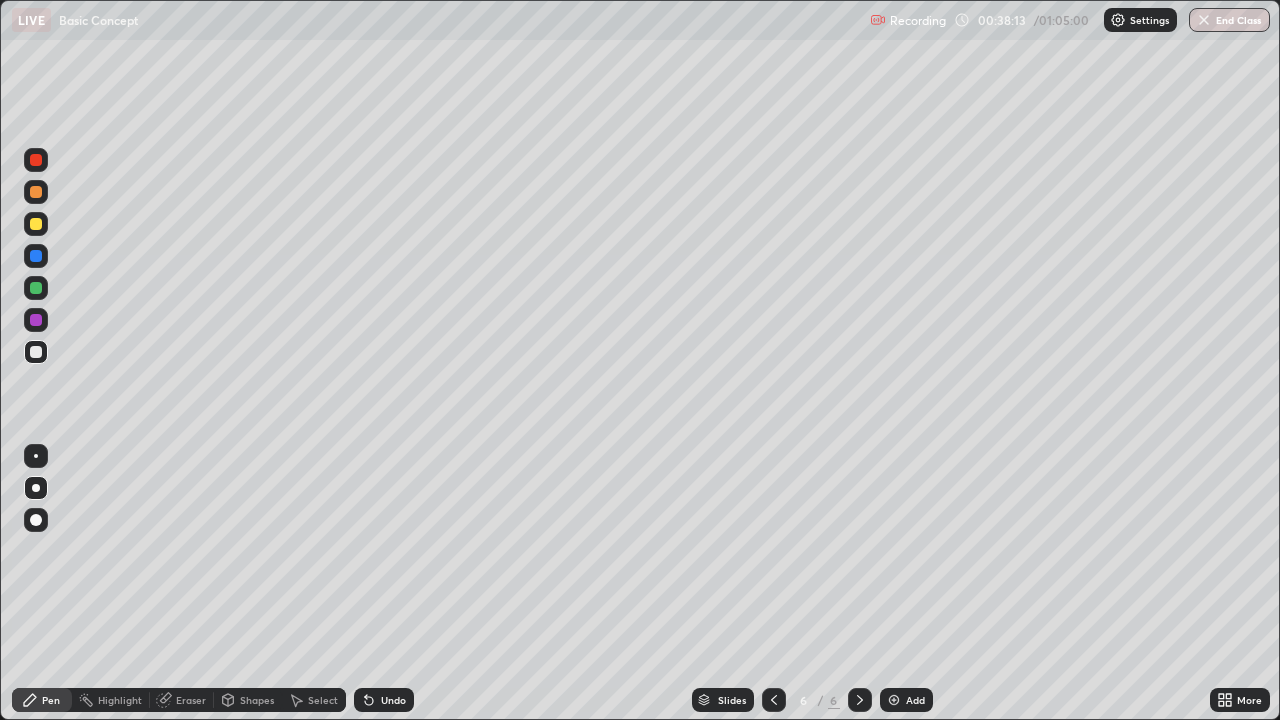click on "Add" at bounding box center (906, 700) 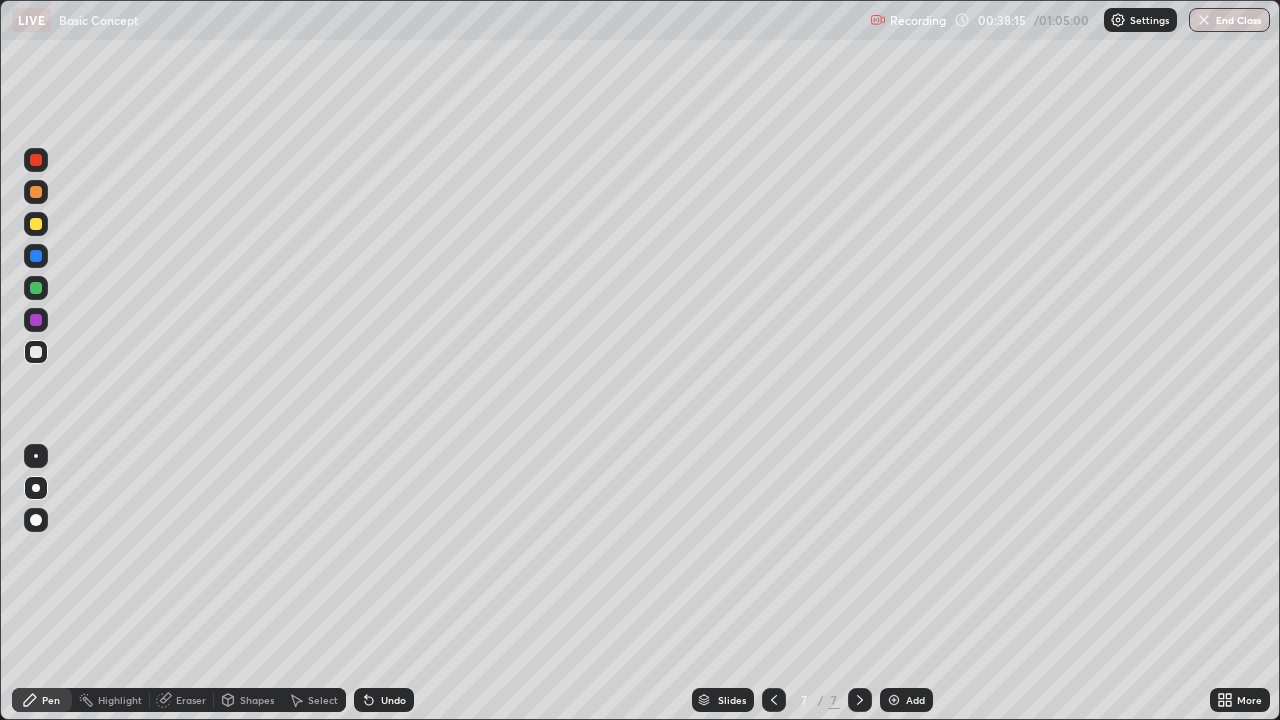 click at bounding box center (36, 224) 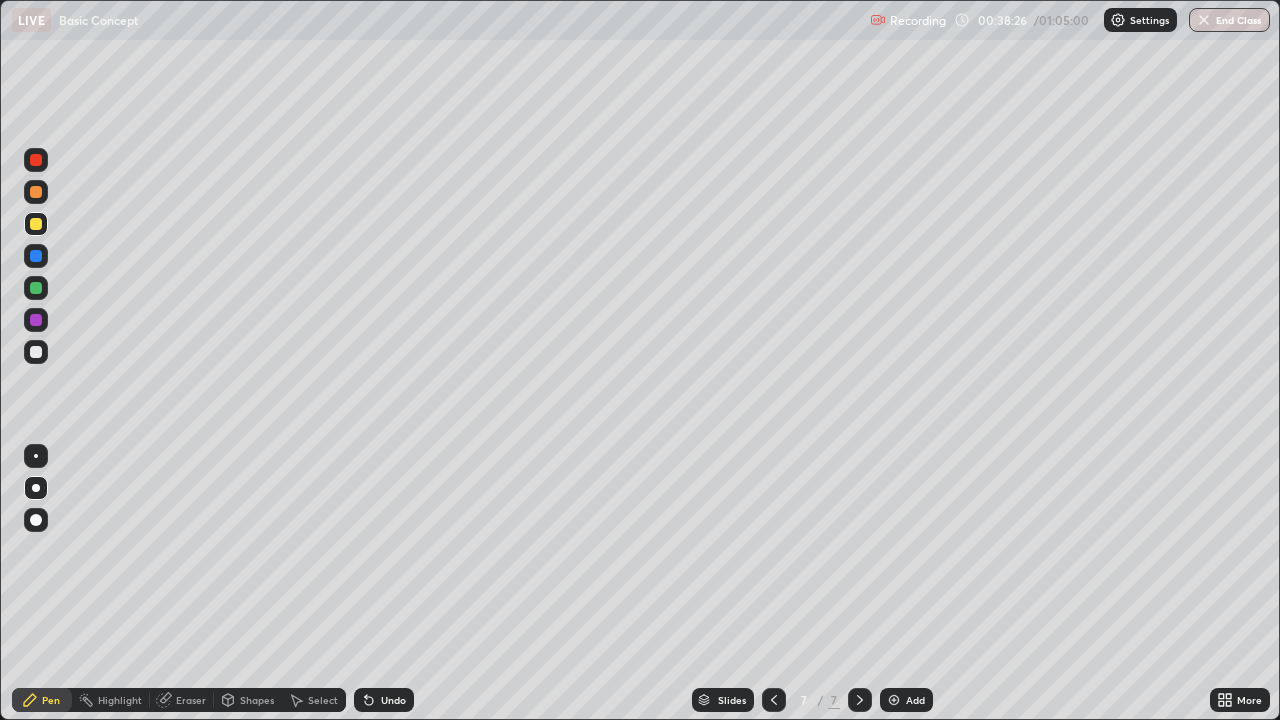 click at bounding box center (36, 352) 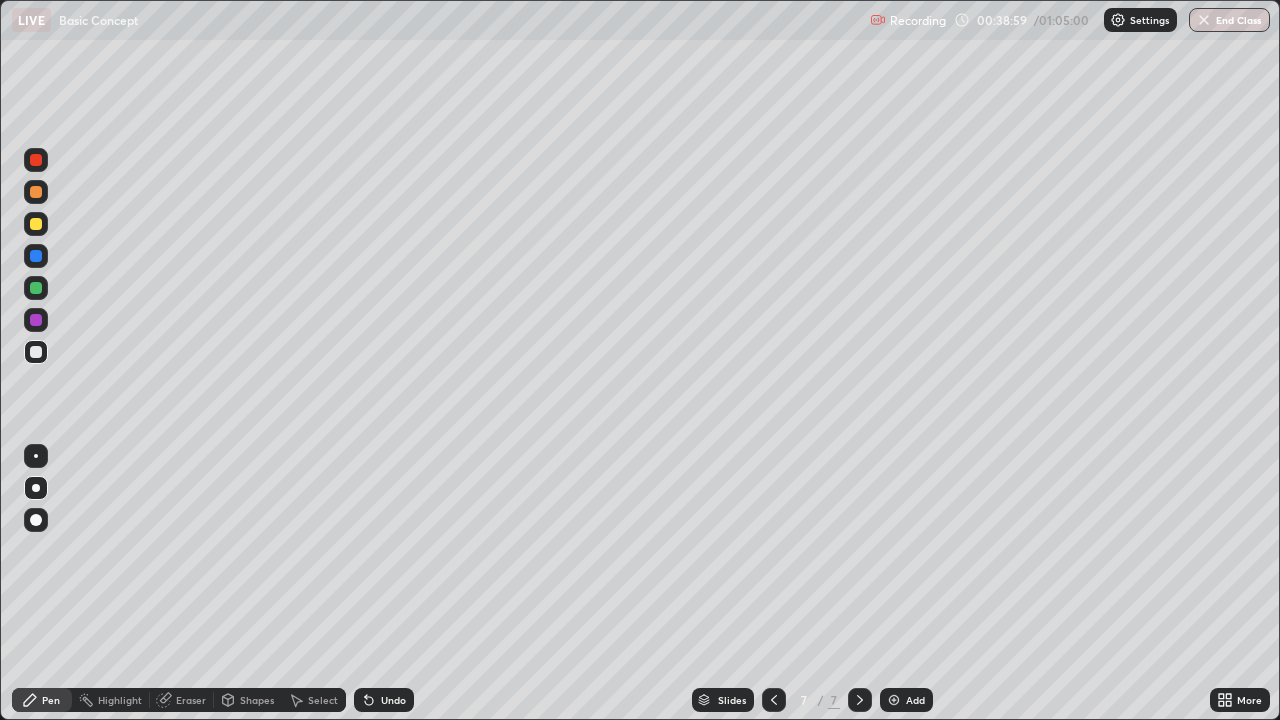 click at bounding box center [36, 224] 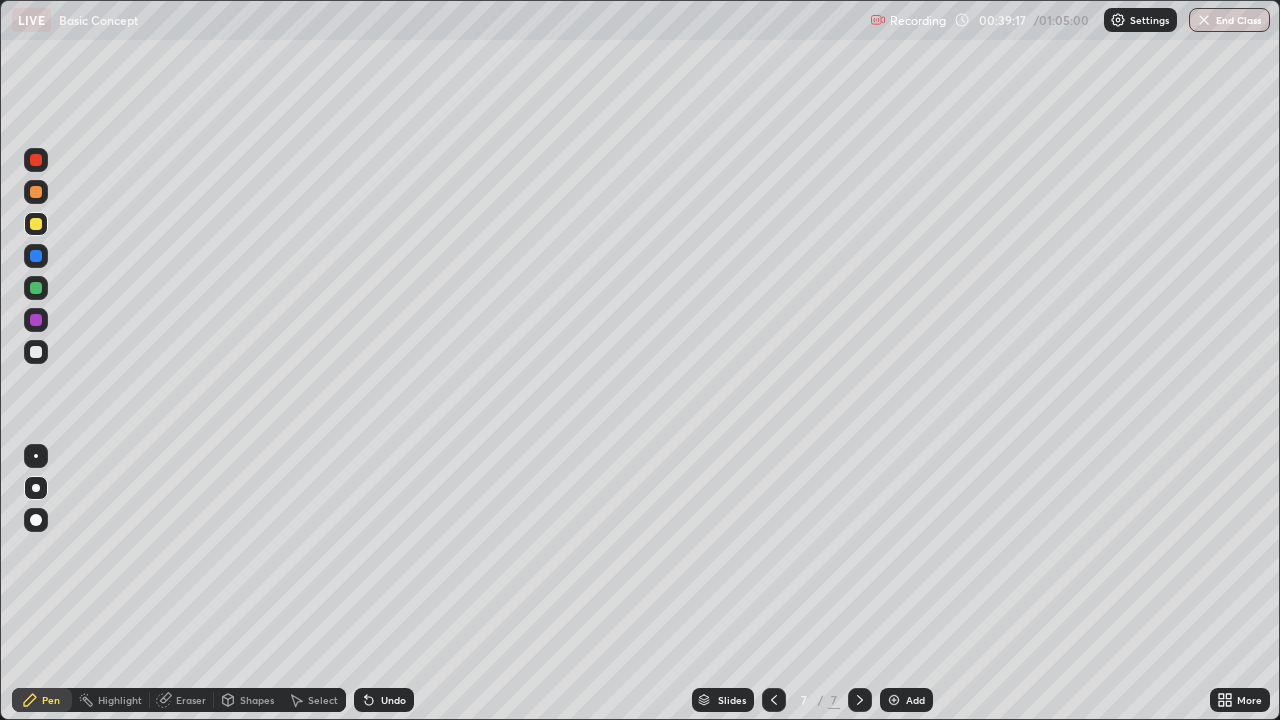 click at bounding box center [36, 192] 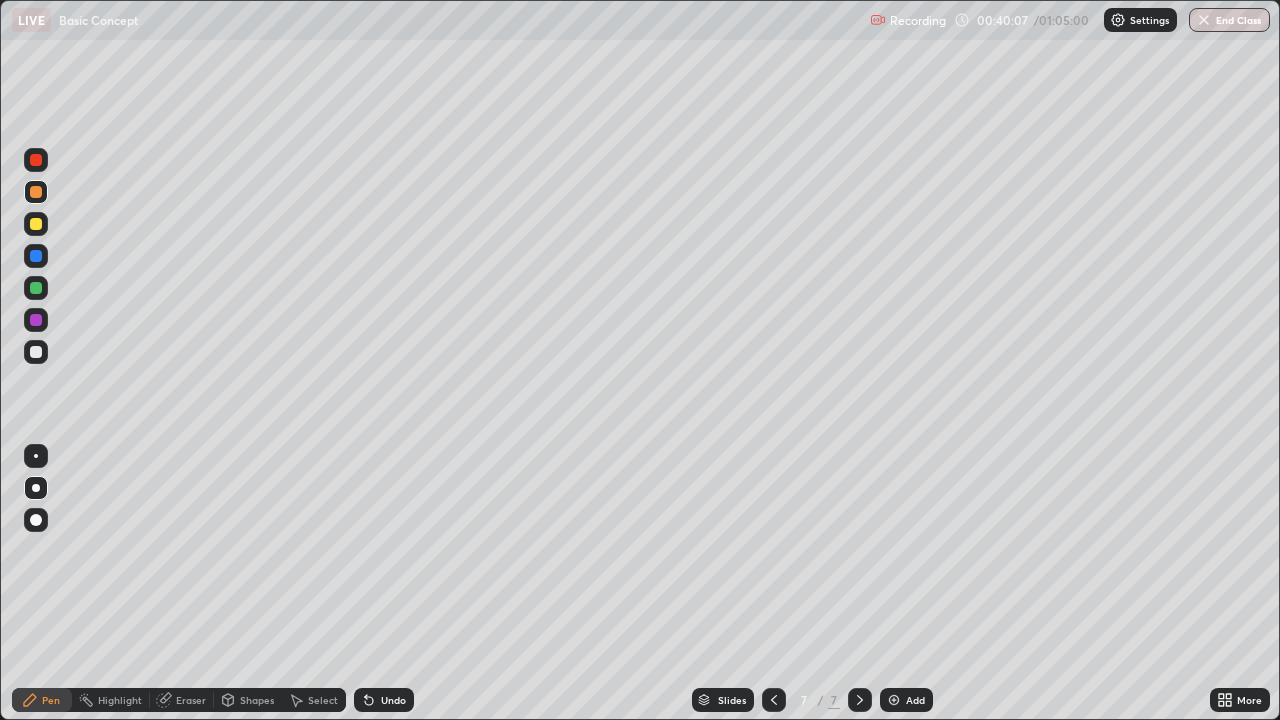 click at bounding box center (894, 700) 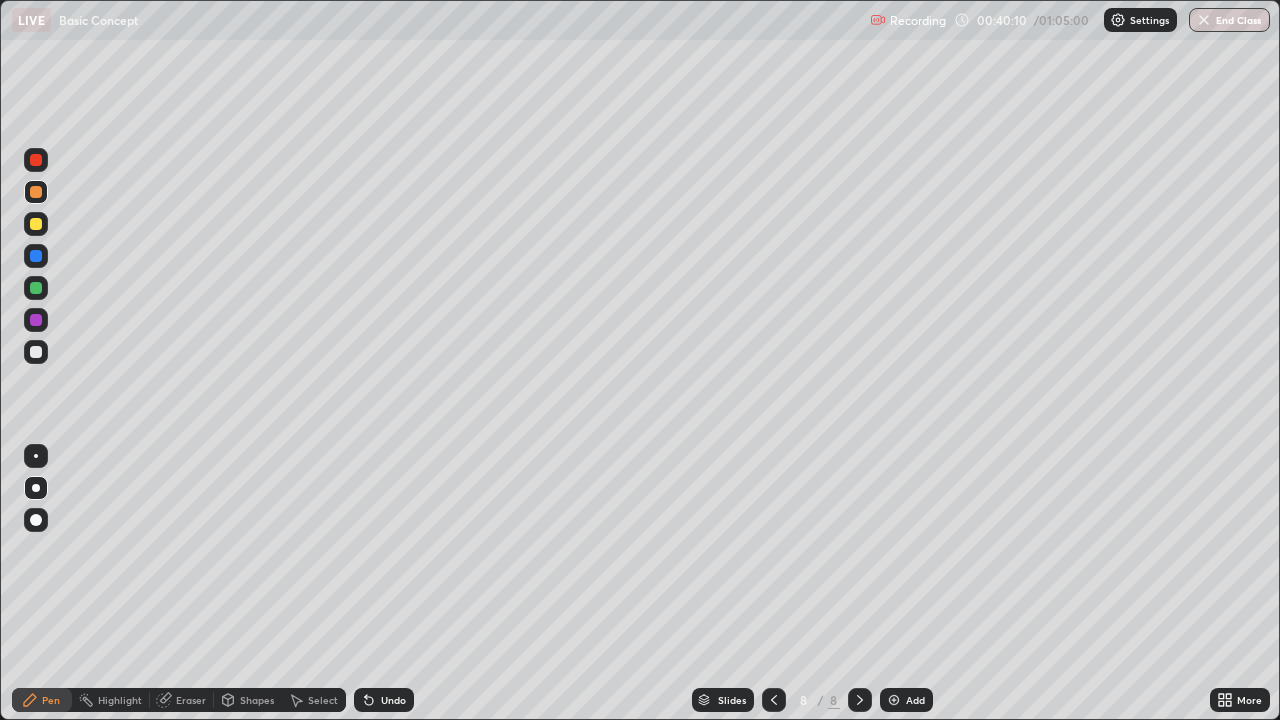 click at bounding box center [36, 224] 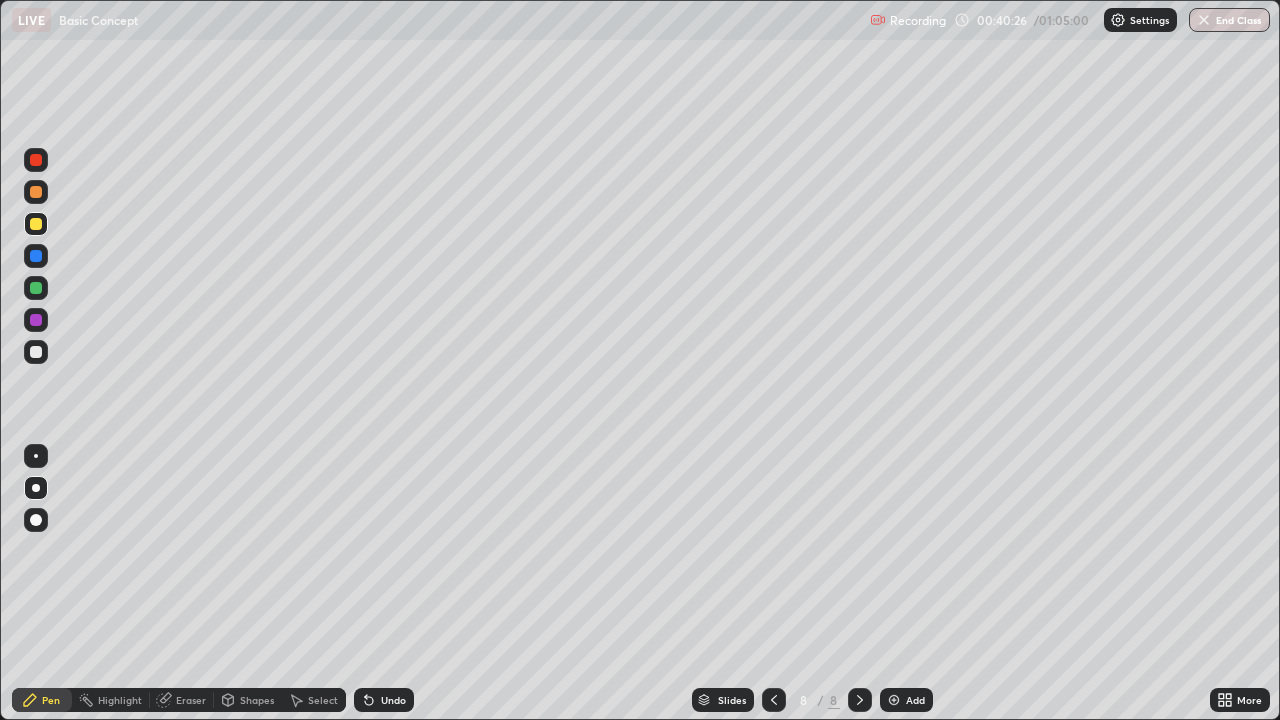 click at bounding box center [36, 288] 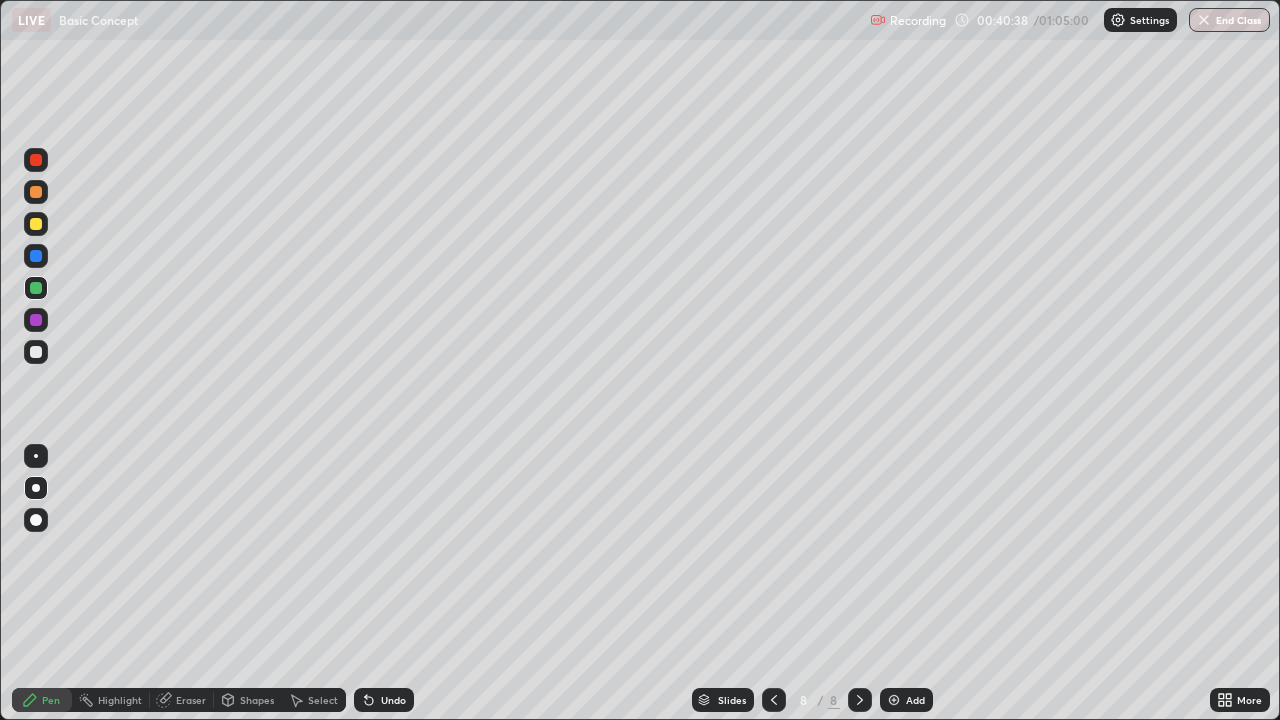 click at bounding box center [36, 192] 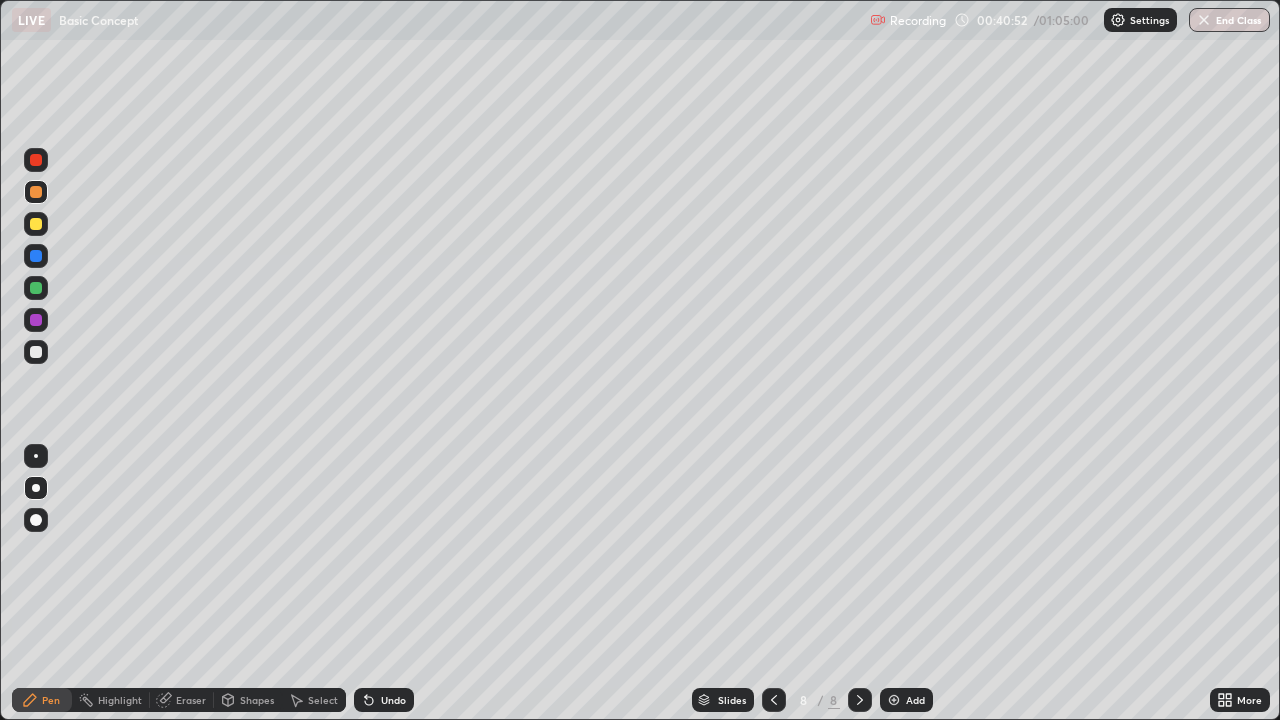 click at bounding box center (36, 224) 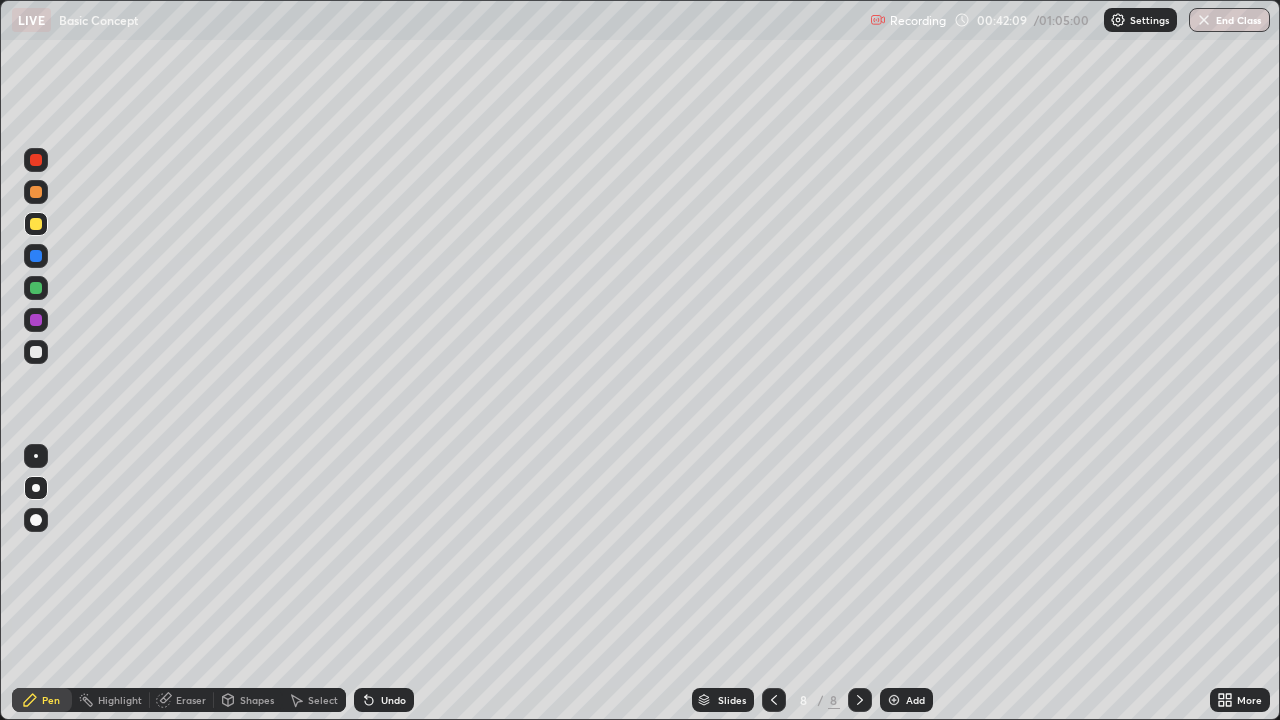 click at bounding box center (36, 192) 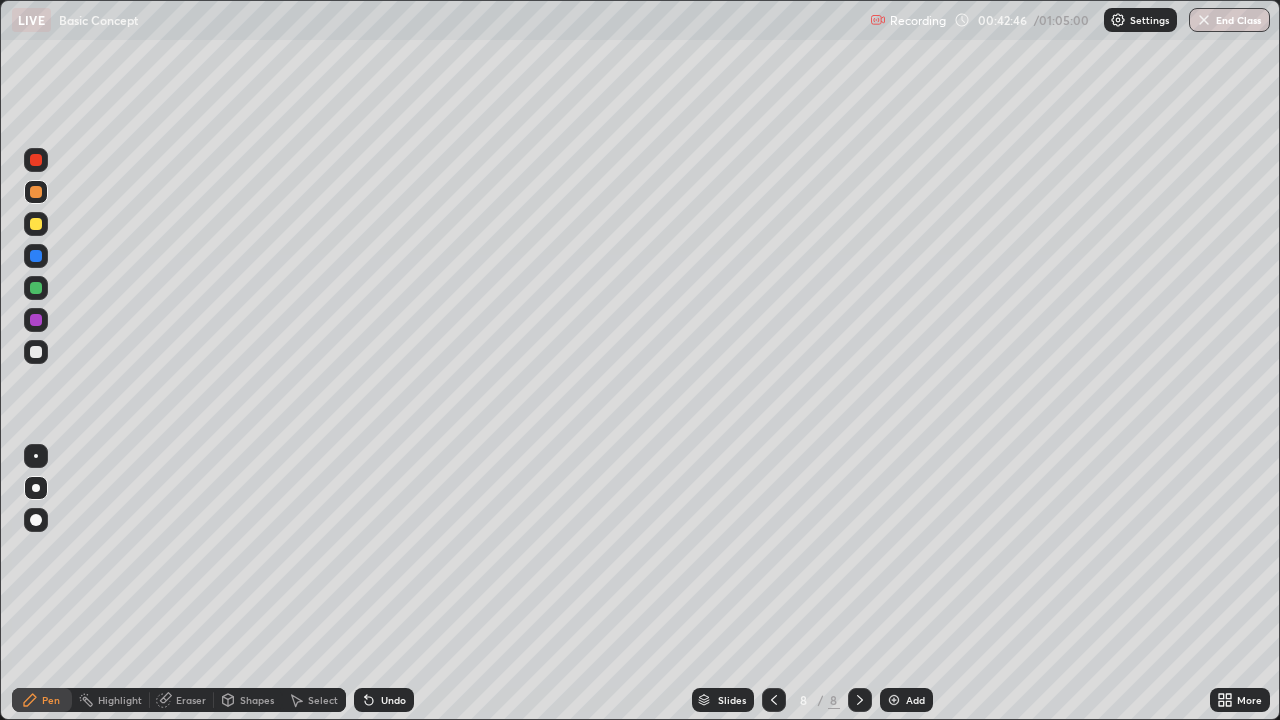 click at bounding box center [36, 352] 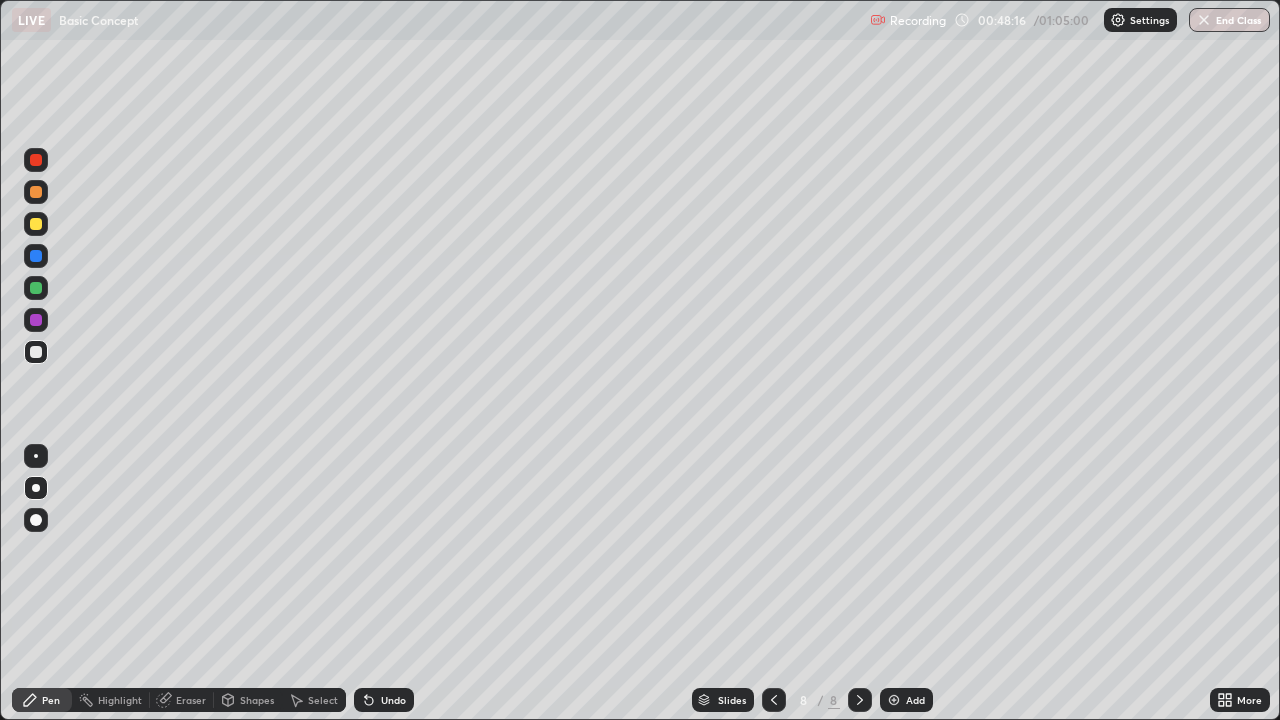 click on "Add" at bounding box center (906, 700) 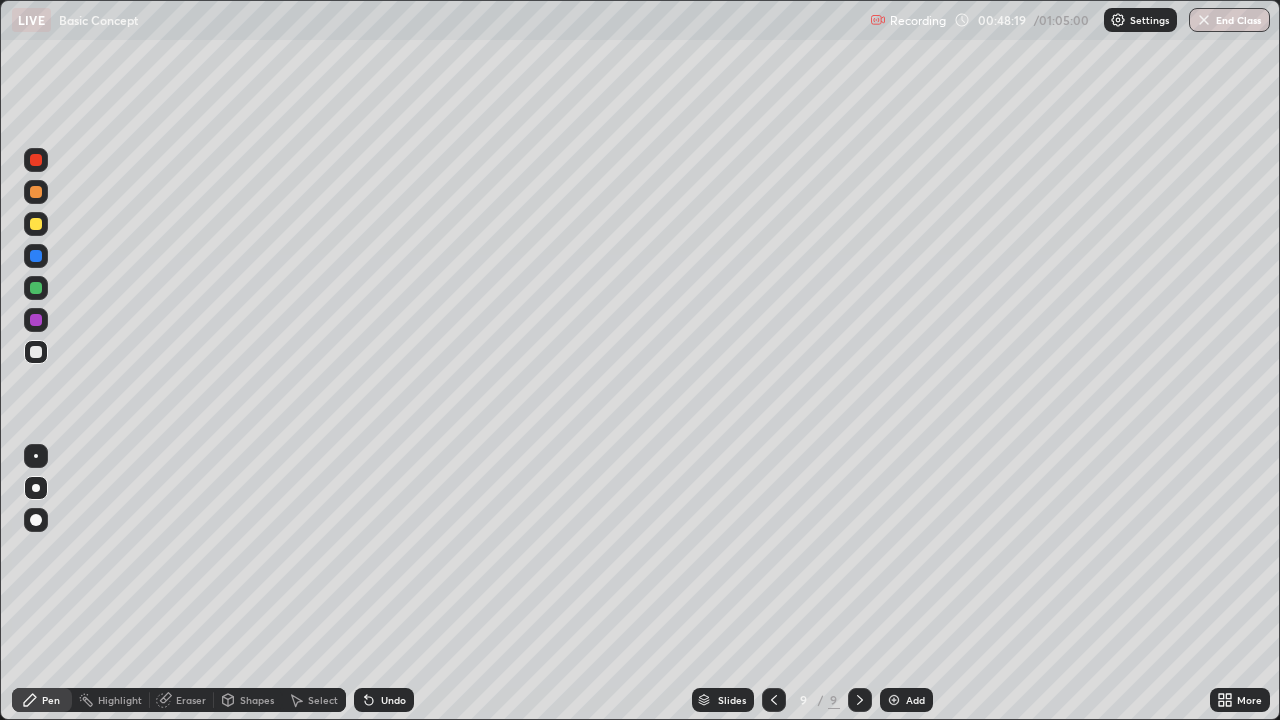 click at bounding box center (36, 224) 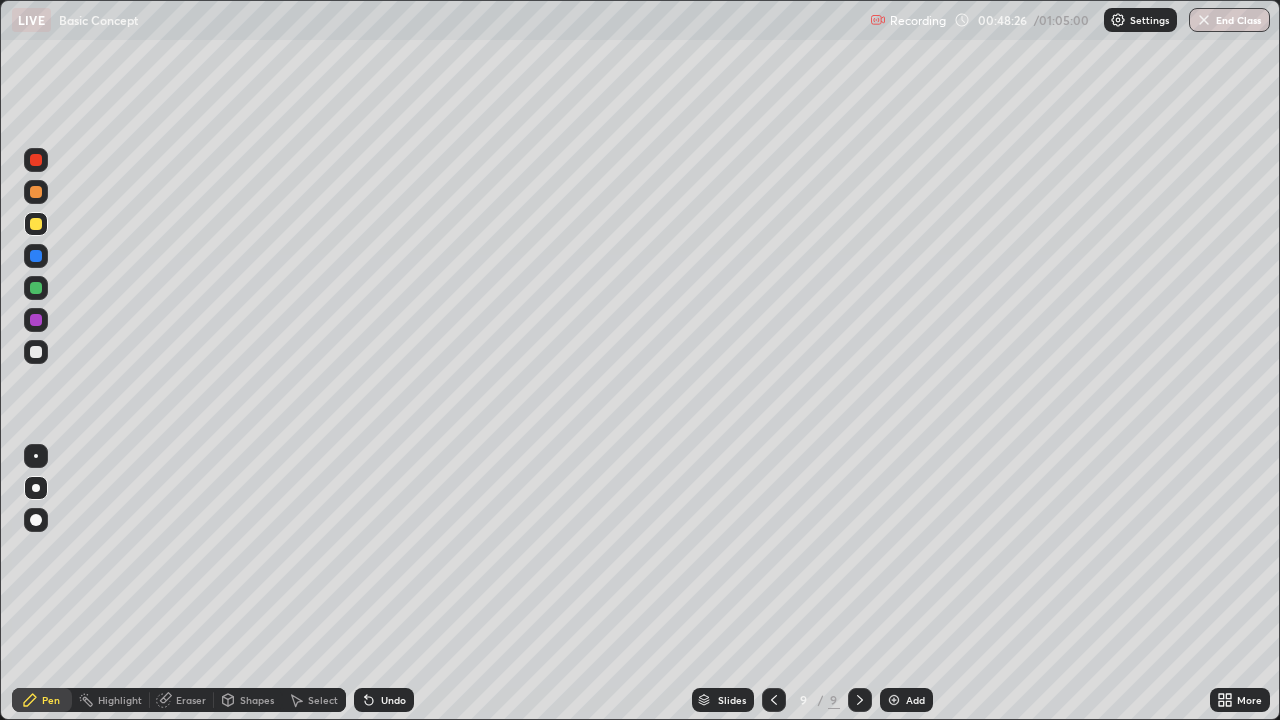 click at bounding box center (36, 352) 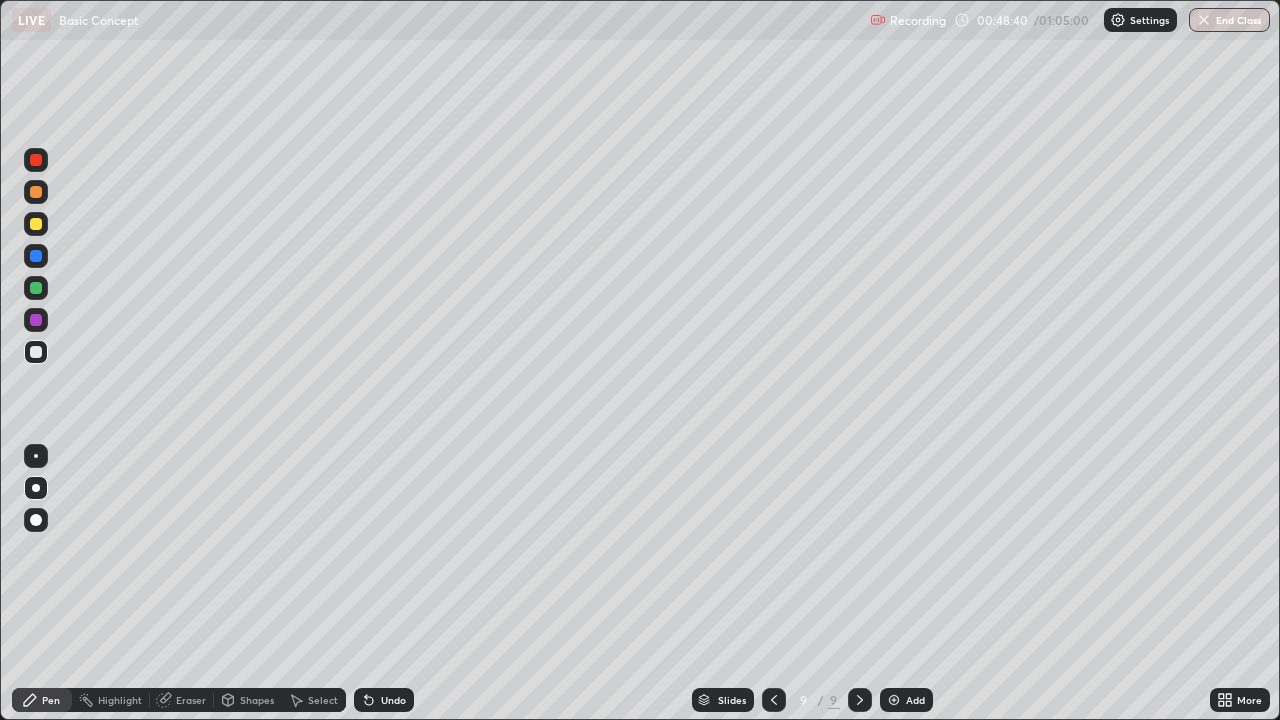 click 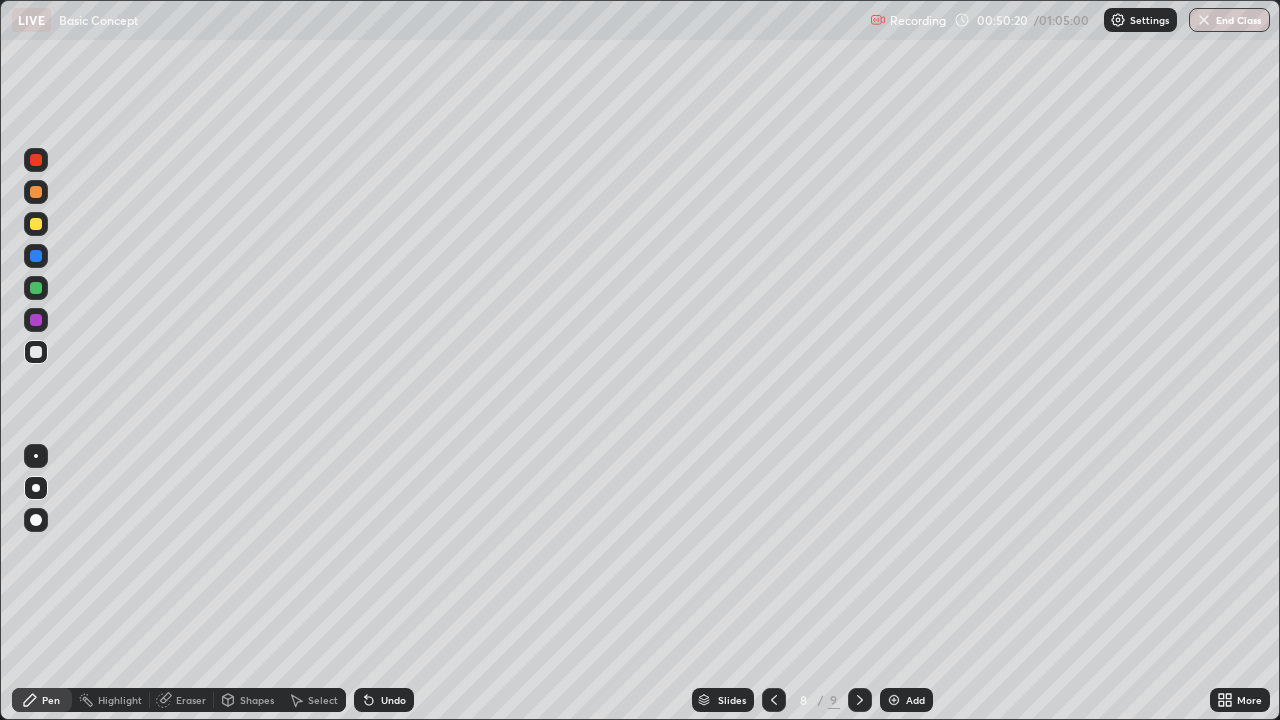 click at bounding box center (894, 700) 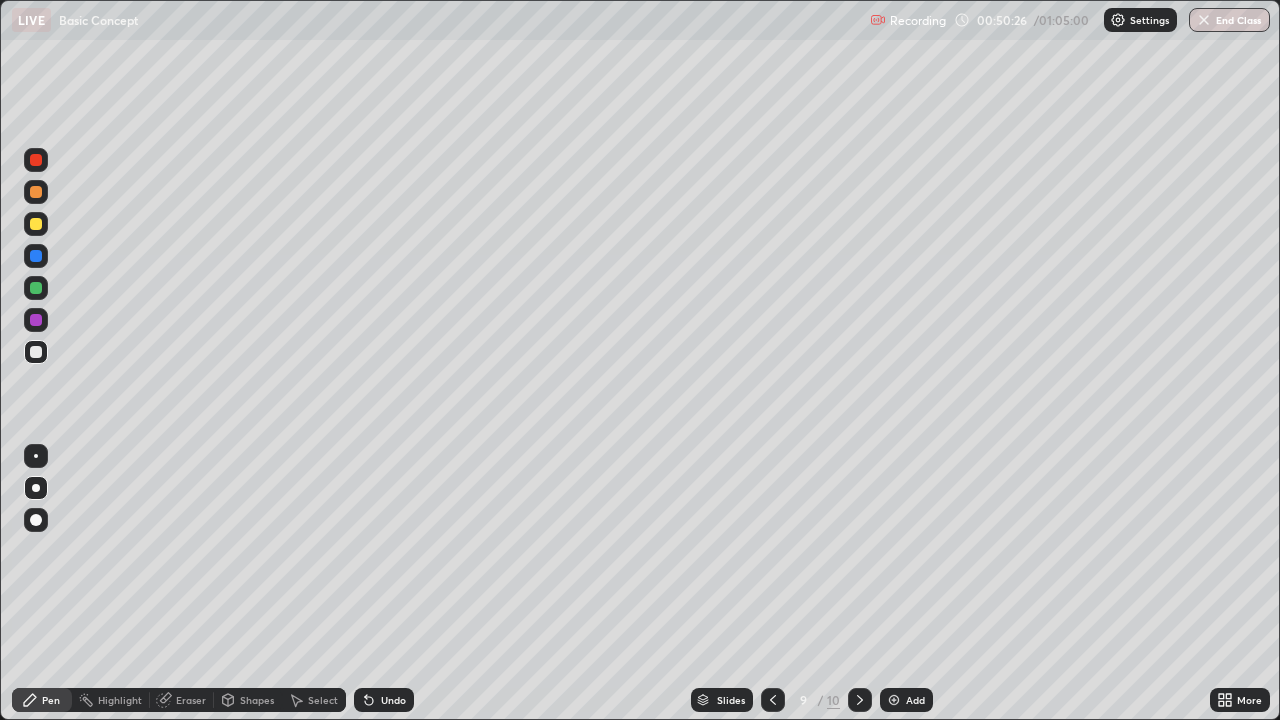 click at bounding box center (36, 352) 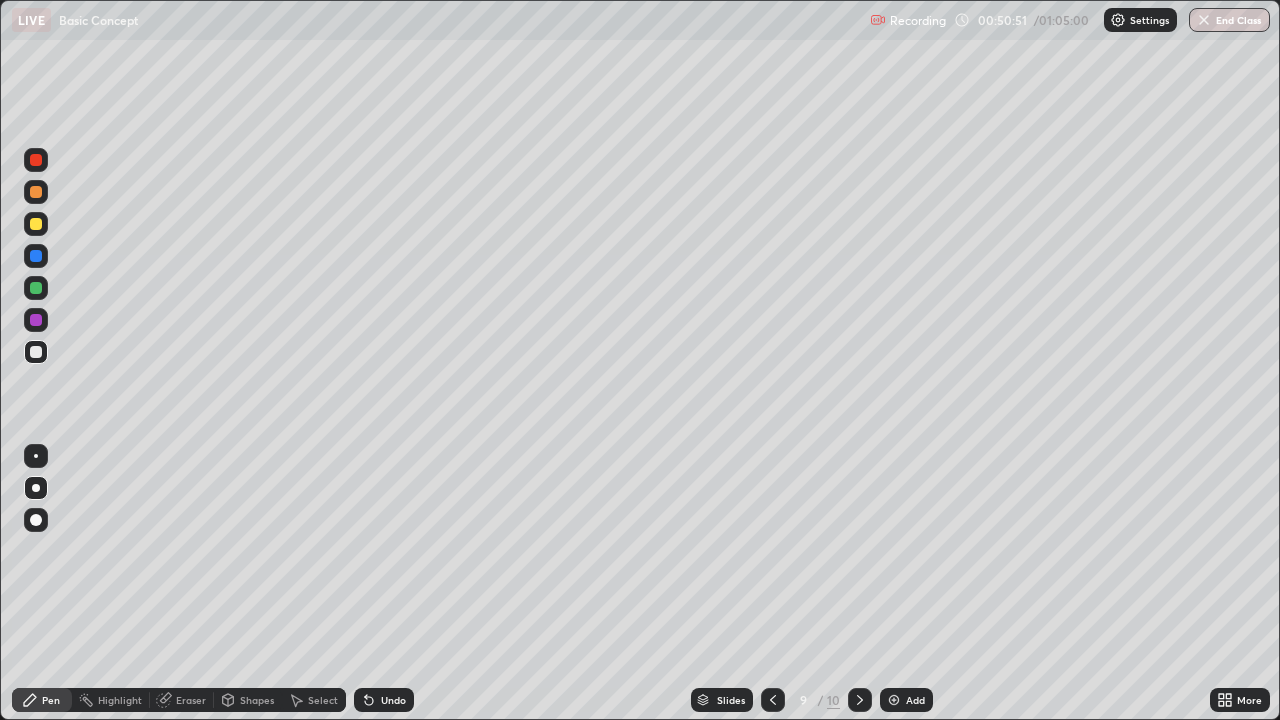 click at bounding box center (36, 288) 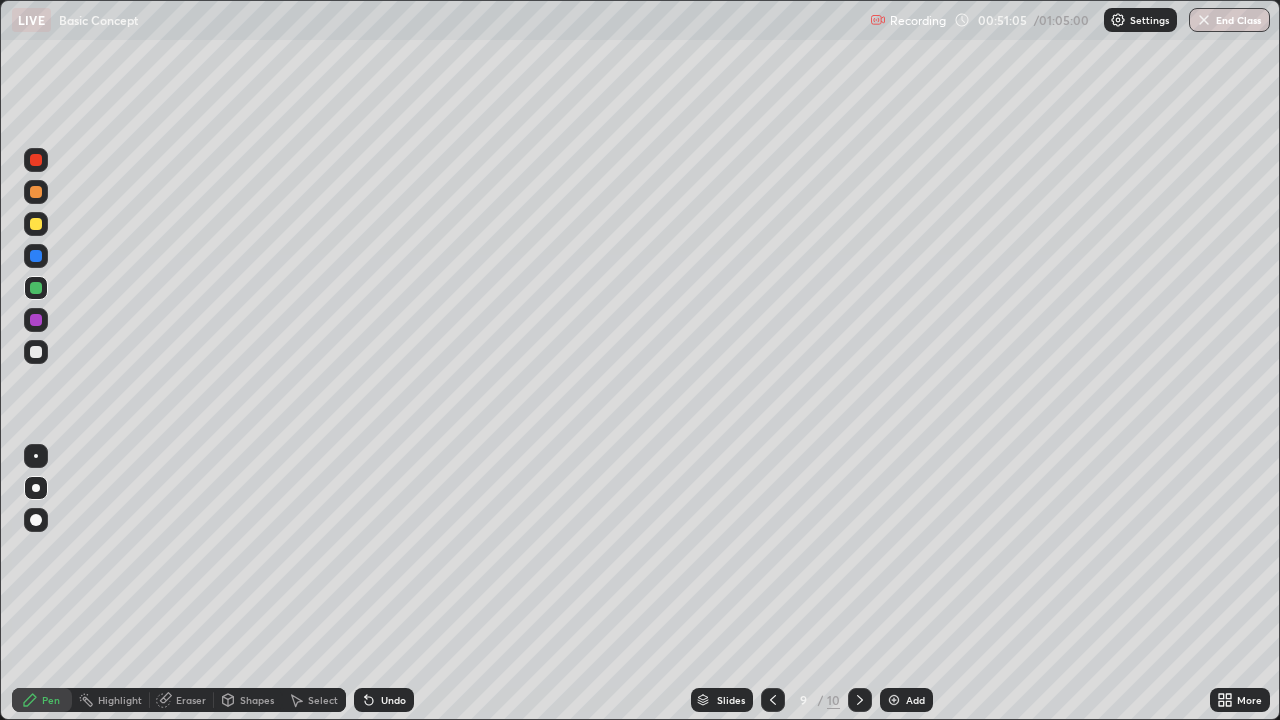 click at bounding box center (36, 192) 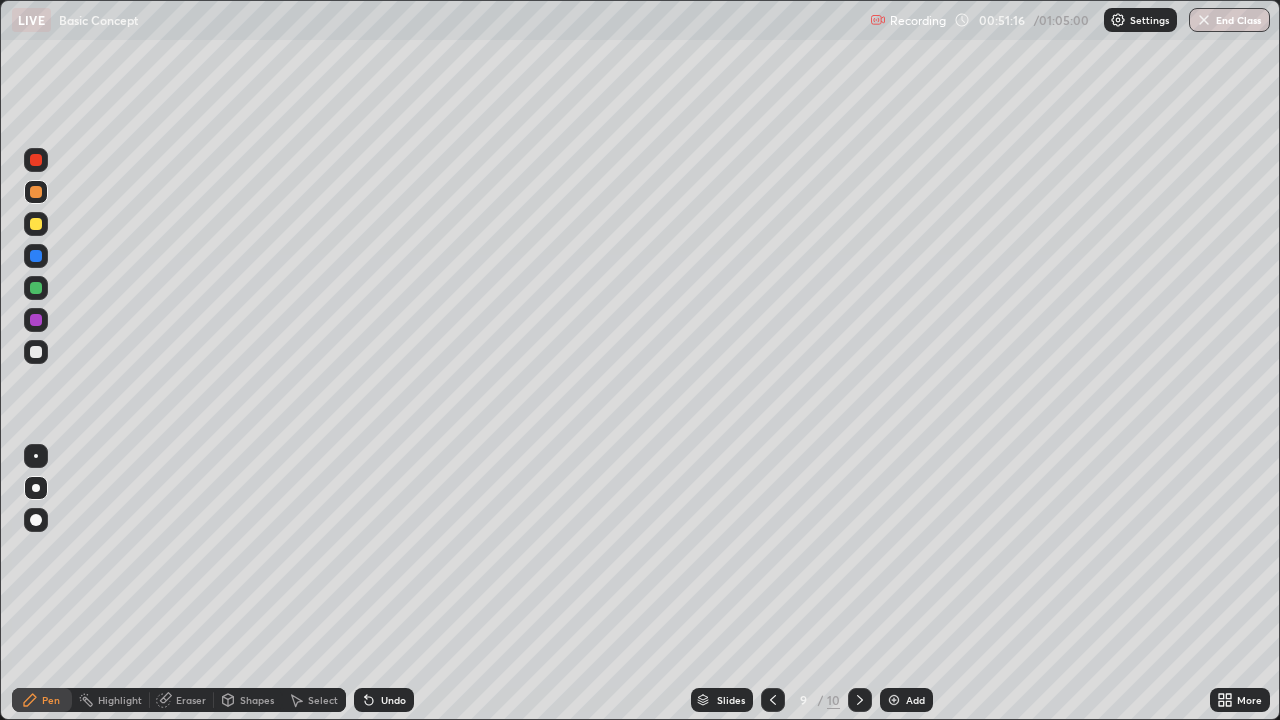 click at bounding box center (36, 192) 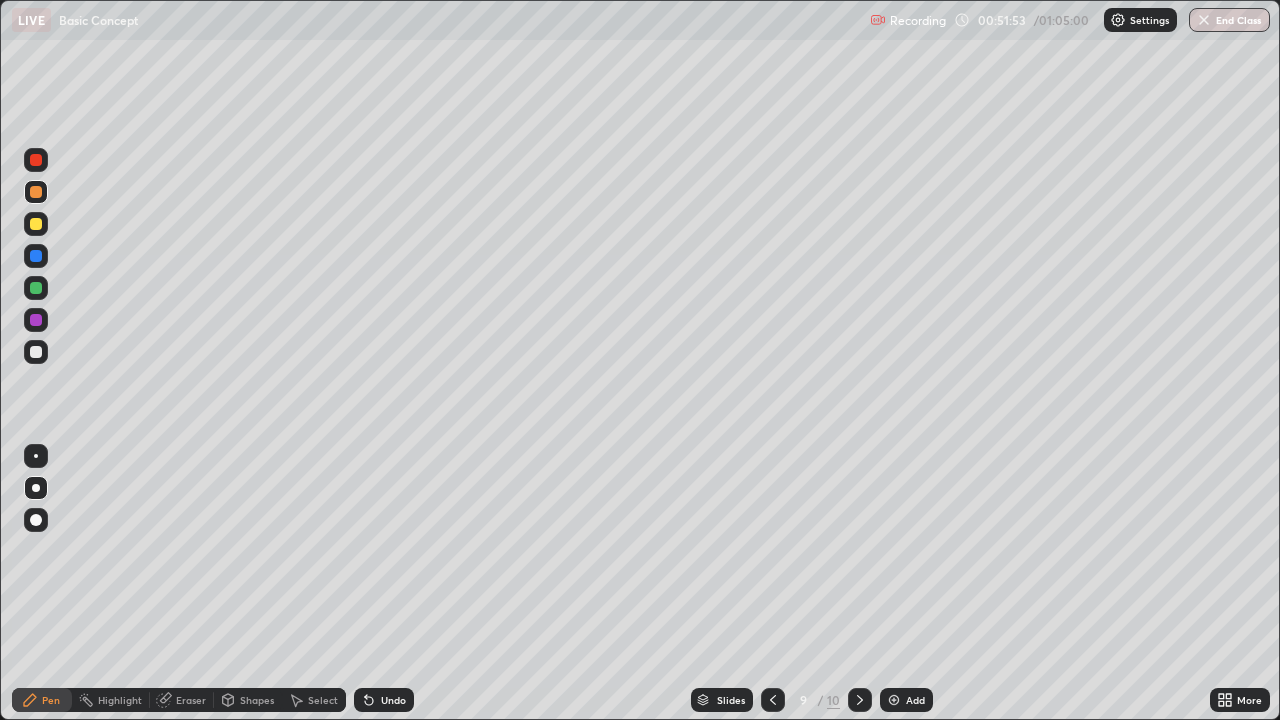 click at bounding box center (36, 352) 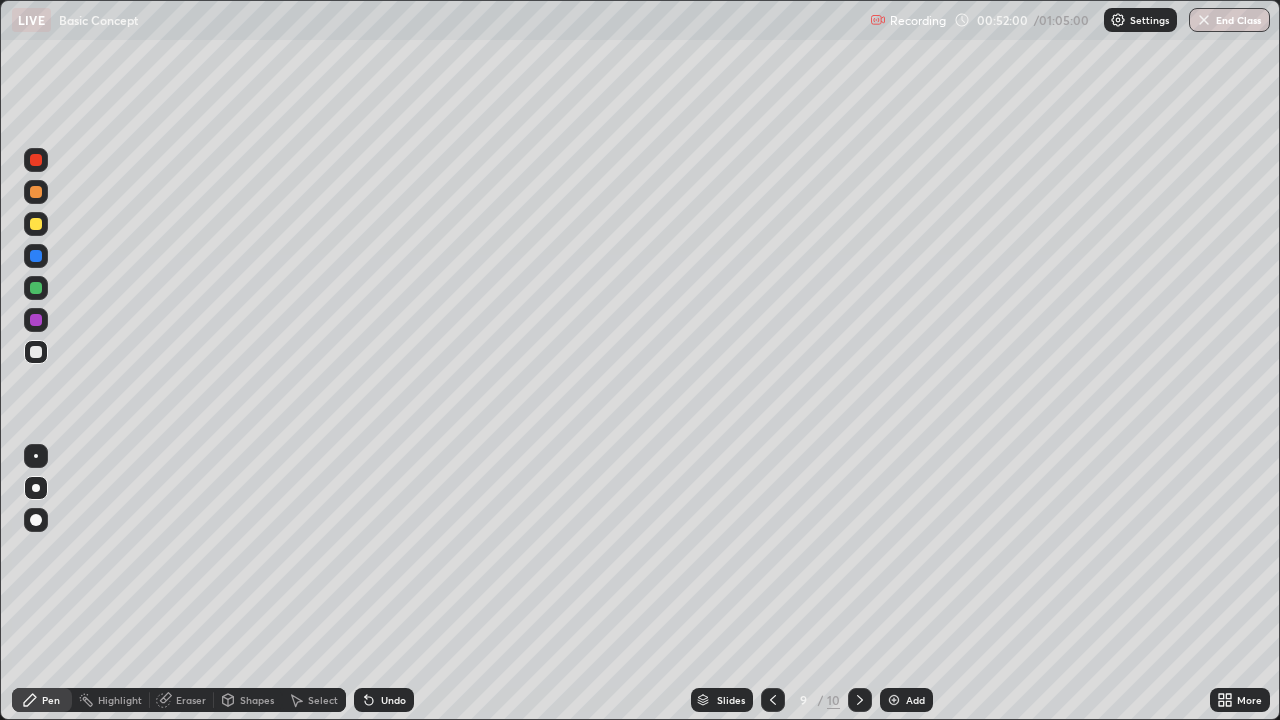 click at bounding box center (36, 288) 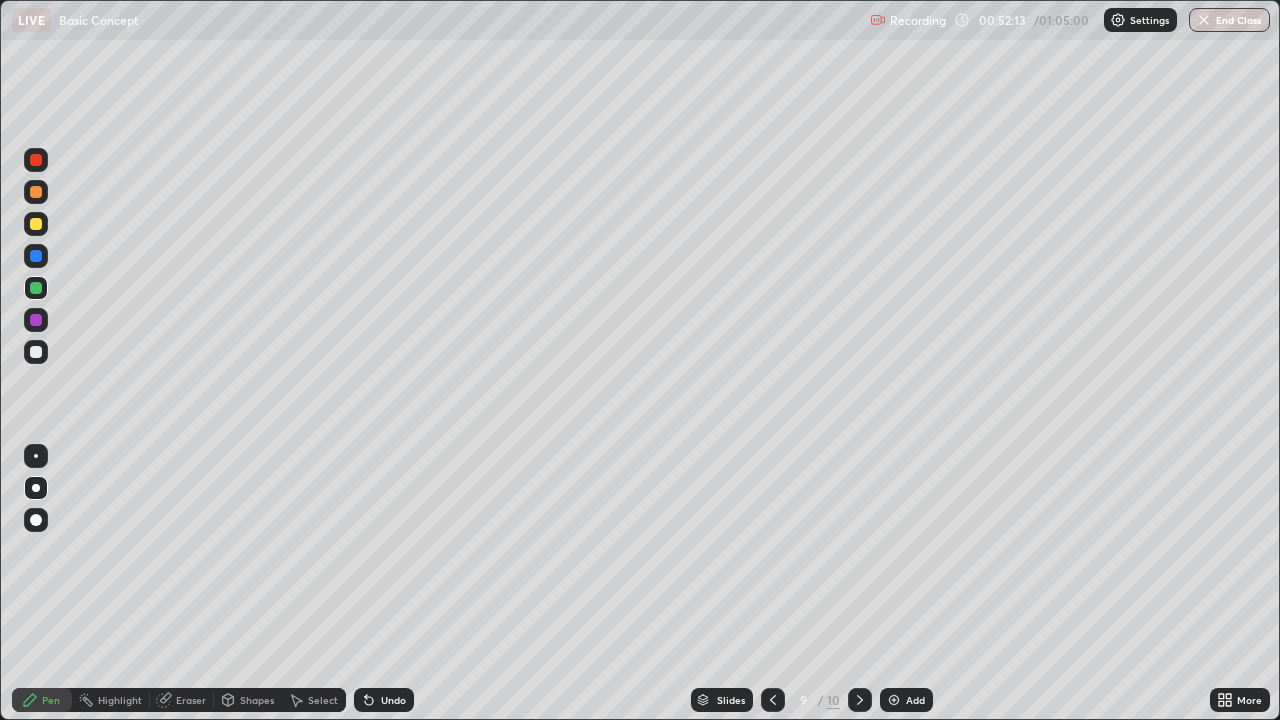 click at bounding box center (36, 192) 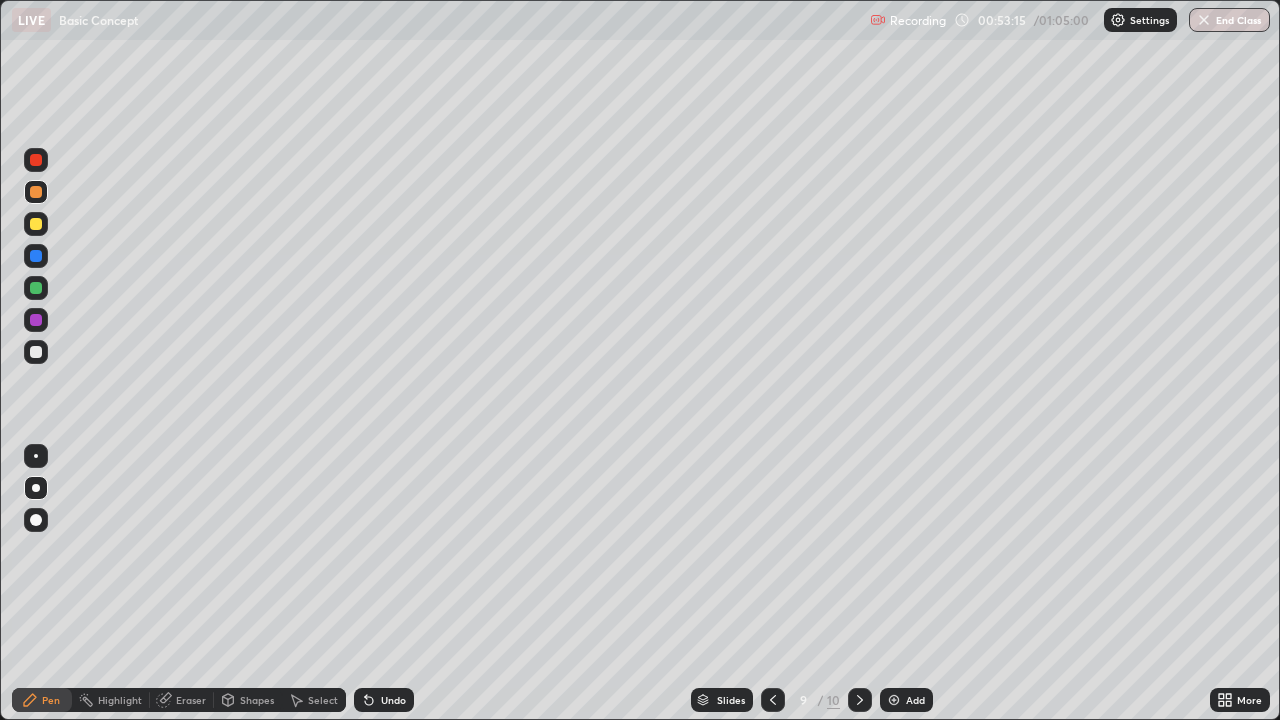 click at bounding box center [36, 256] 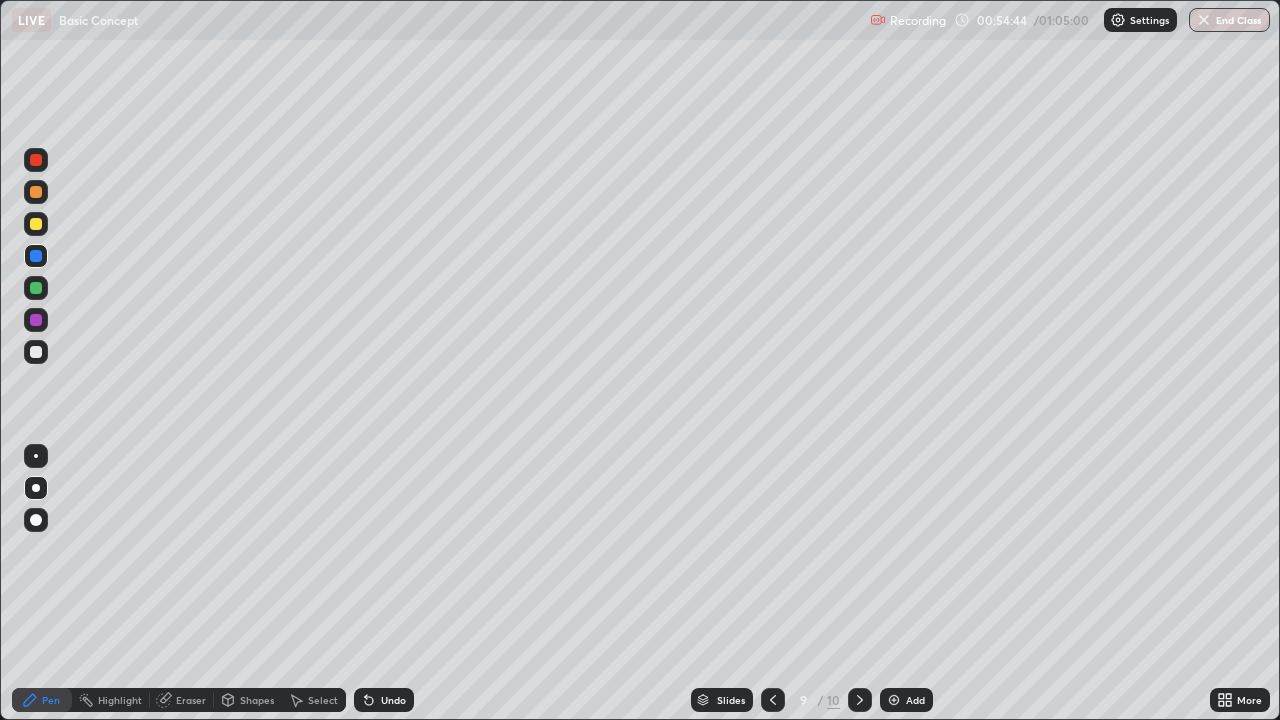 click at bounding box center (36, 352) 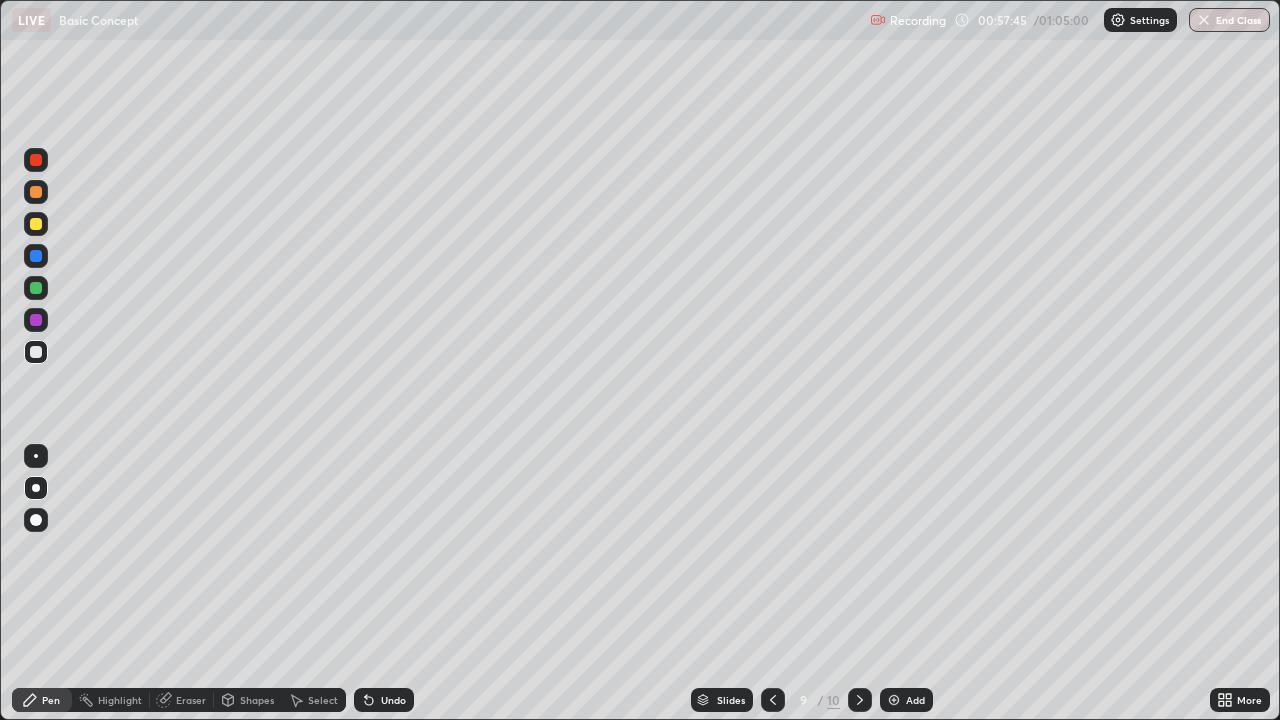 click at bounding box center (860, 700) 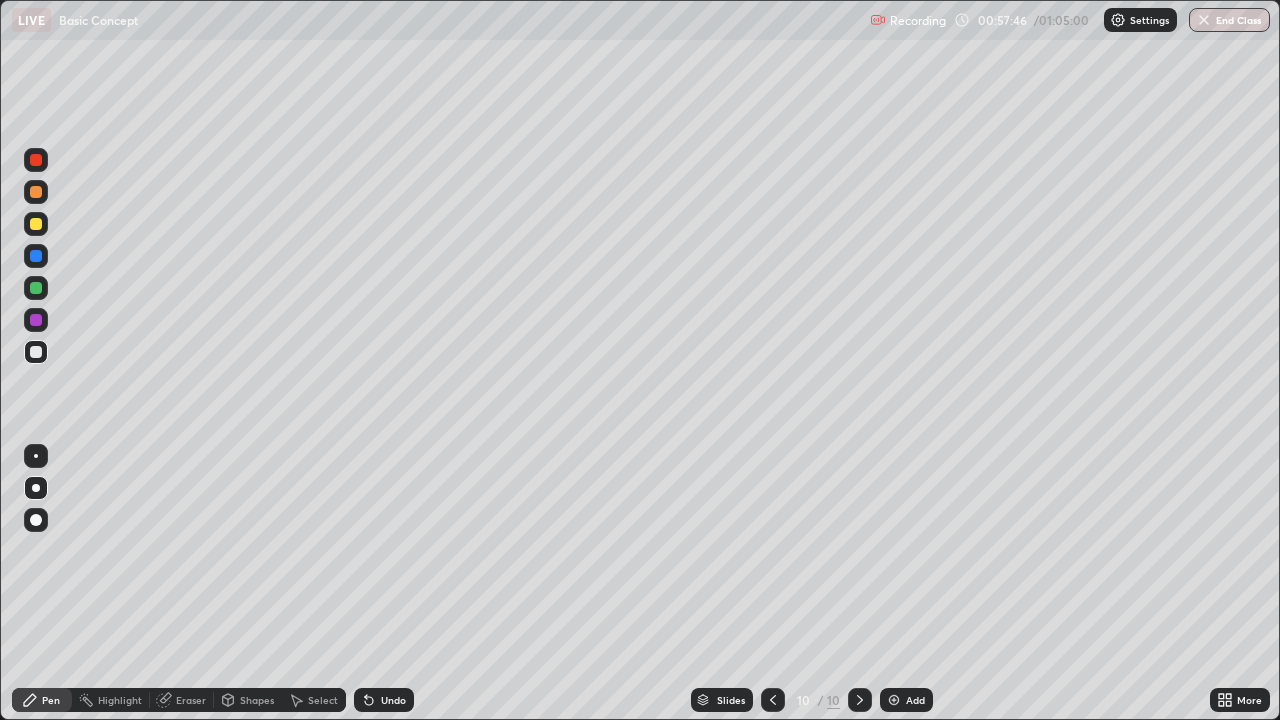 click 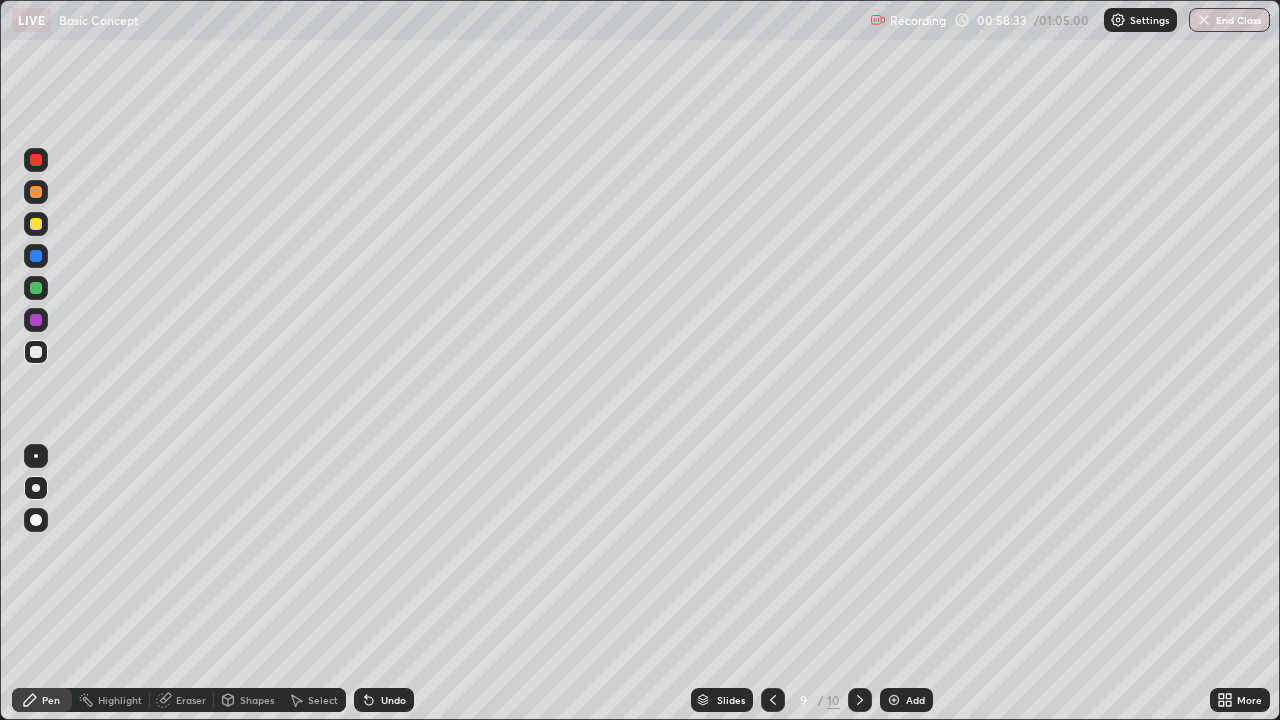 click on "Slides 9 / 10 Add" at bounding box center (812, 700) 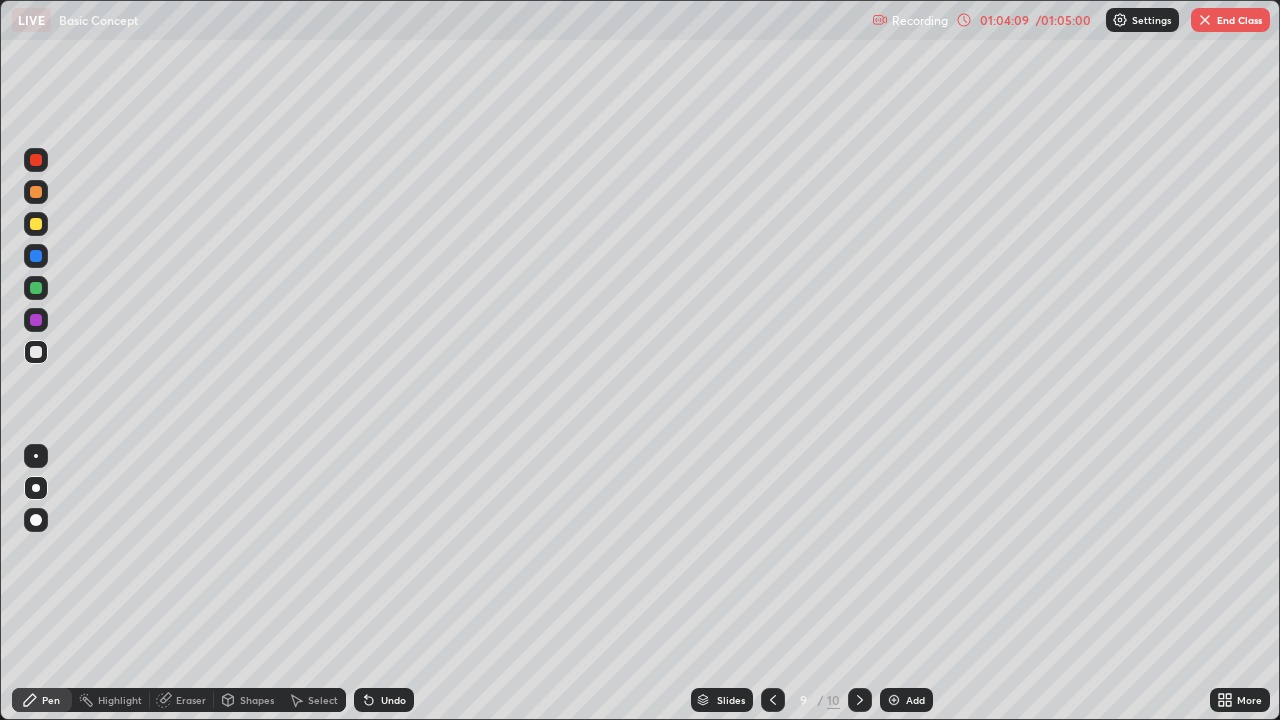 click on "End Class" at bounding box center (1230, 20) 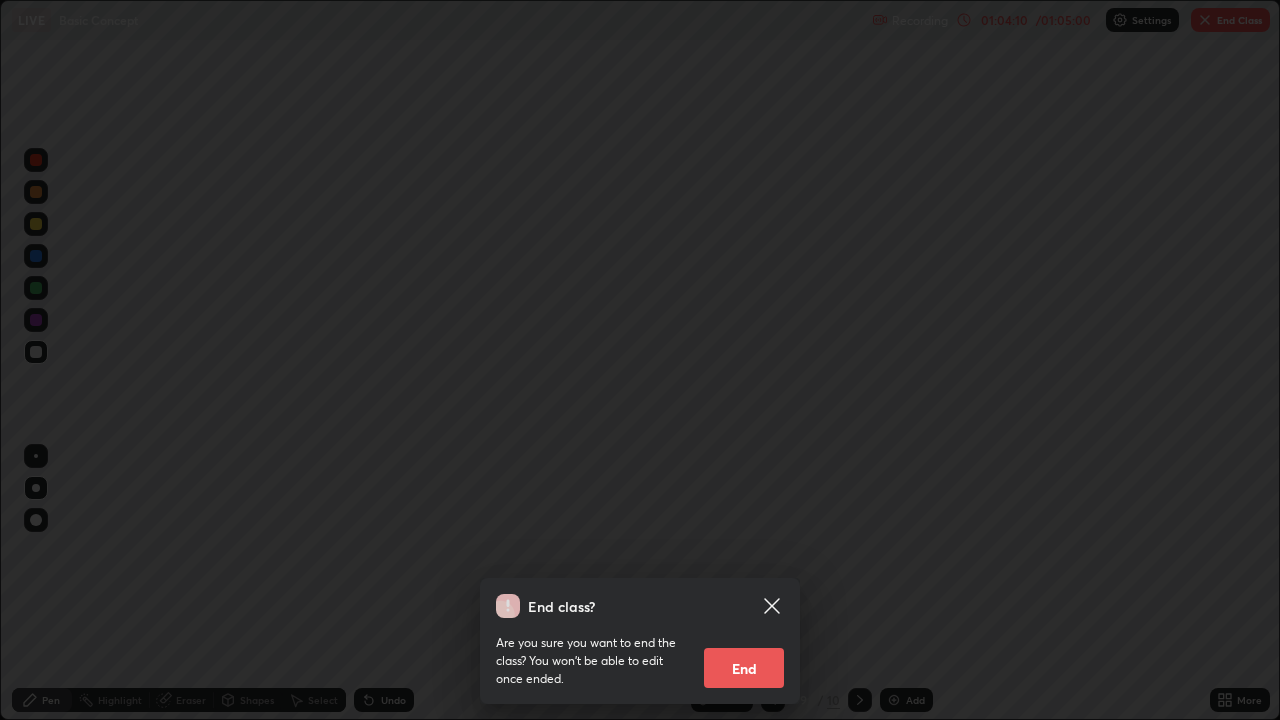 click on "End" at bounding box center (744, 668) 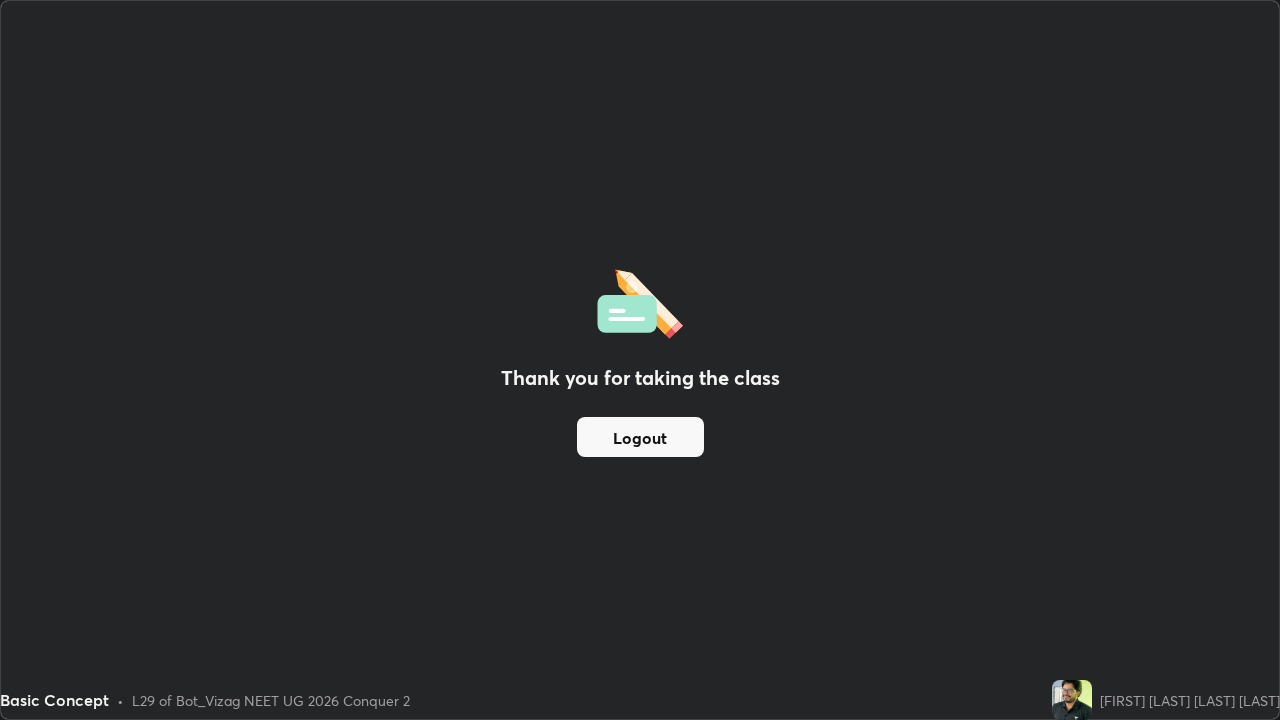 click on "Logout" at bounding box center [640, 437] 